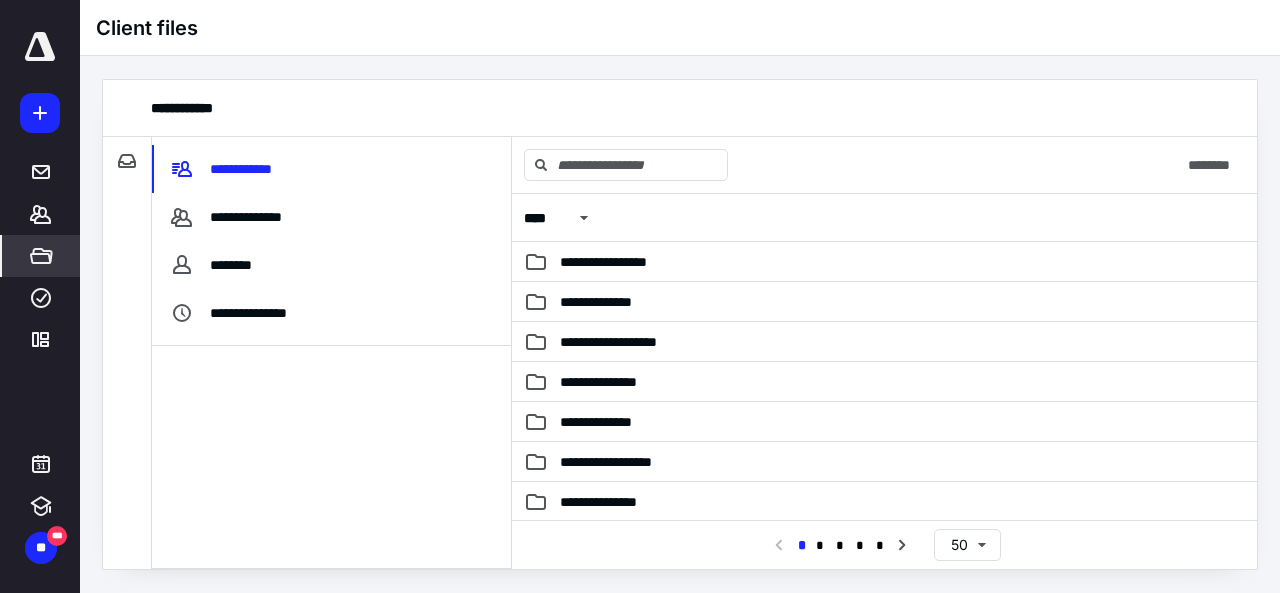scroll, scrollTop: 0, scrollLeft: 0, axis: both 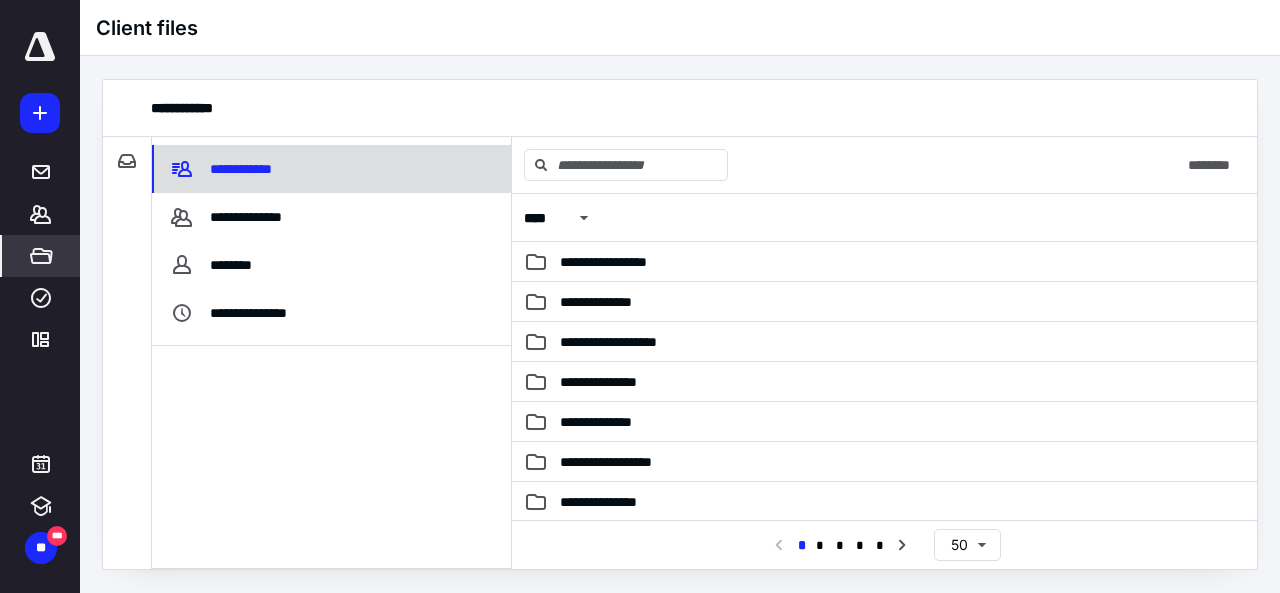 click on "*******" at bounding box center (41, 214) 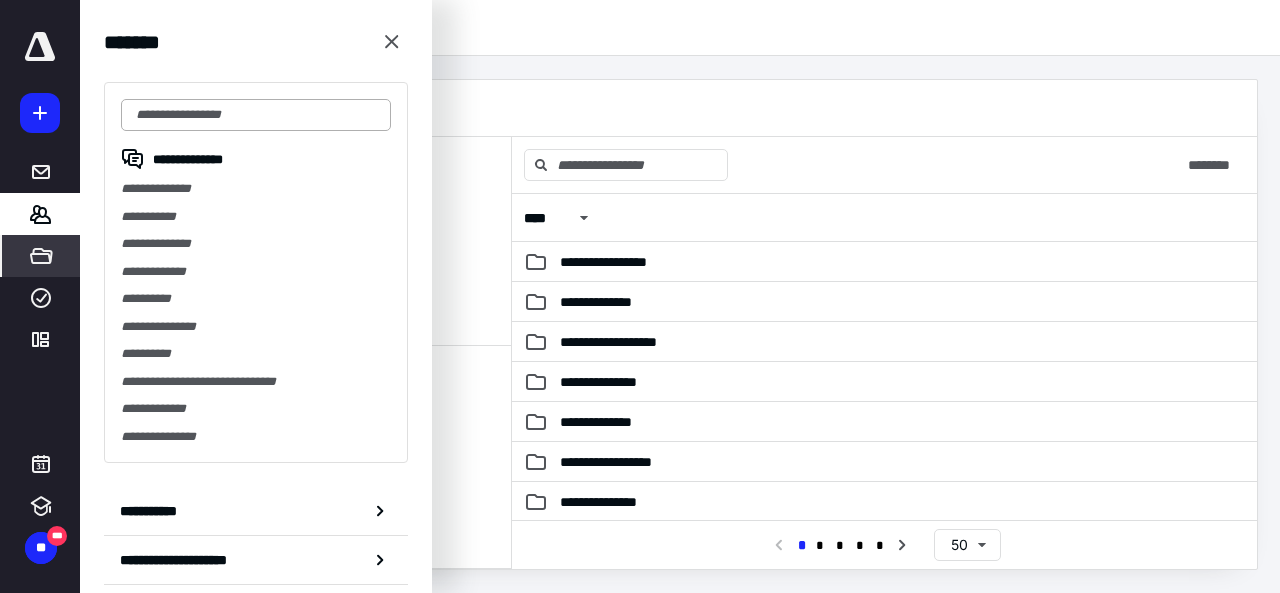 click at bounding box center (256, 115) 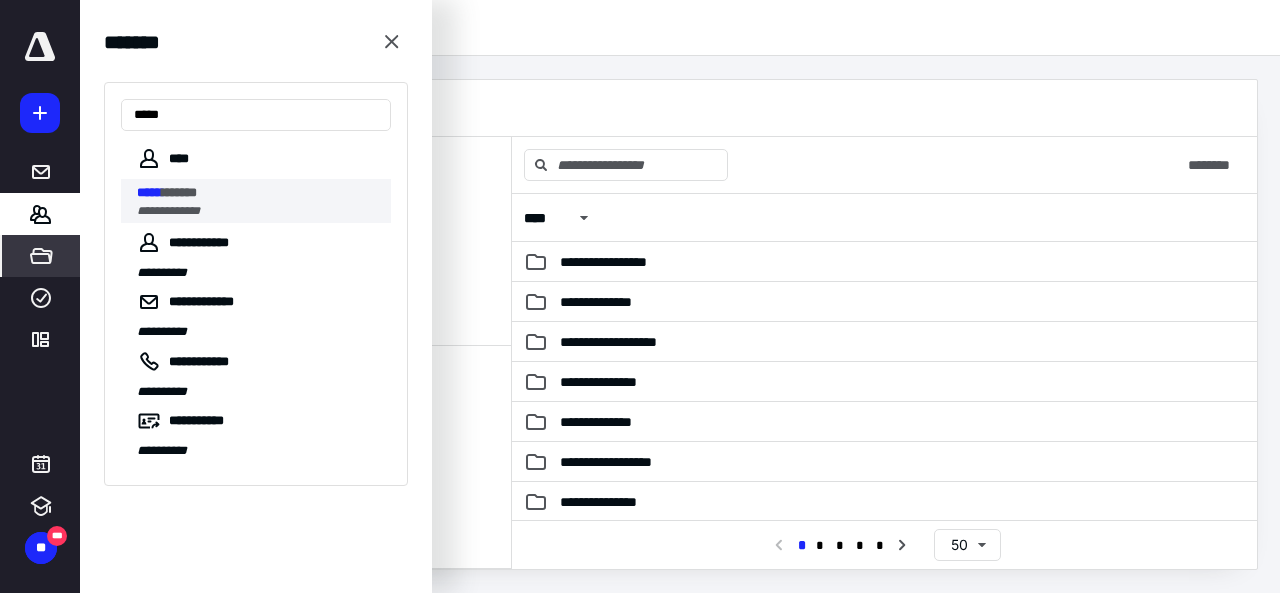 type on "*****" 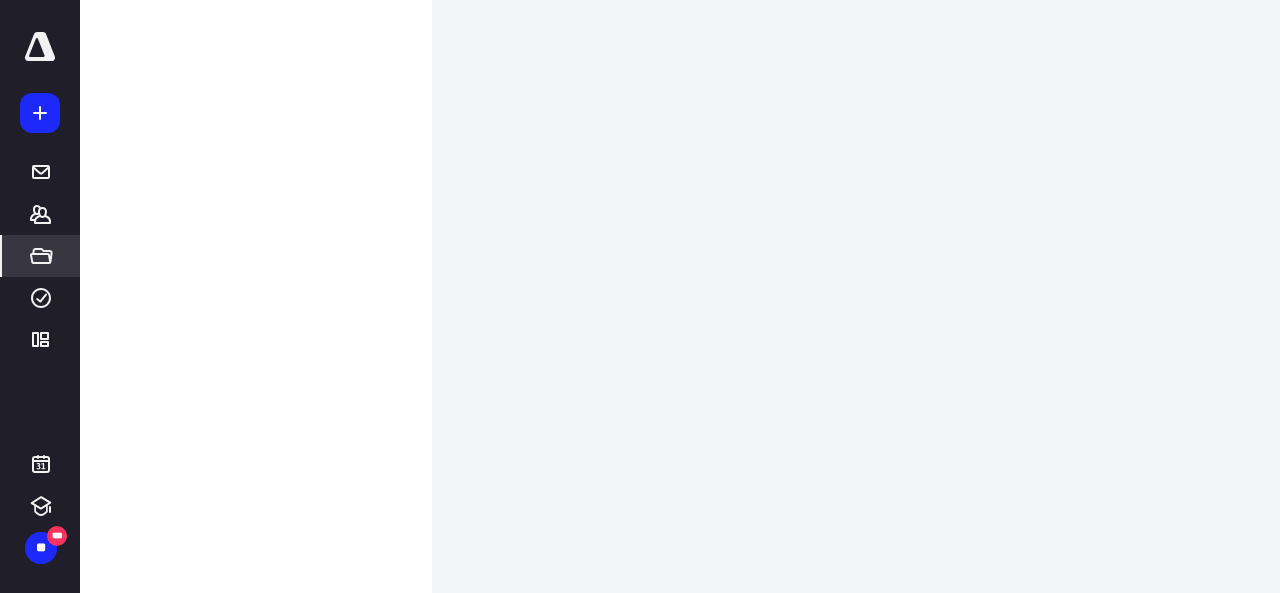 click on "**********" at bounding box center (640, 296) 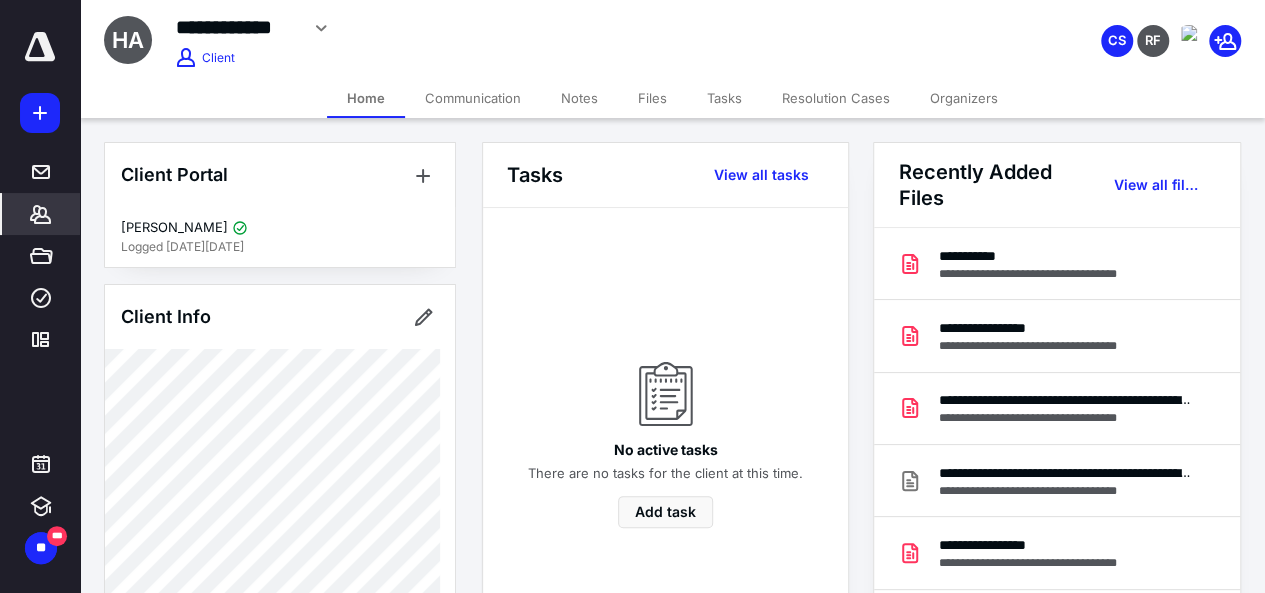 click on "Files" at bounding box center [652, 98] 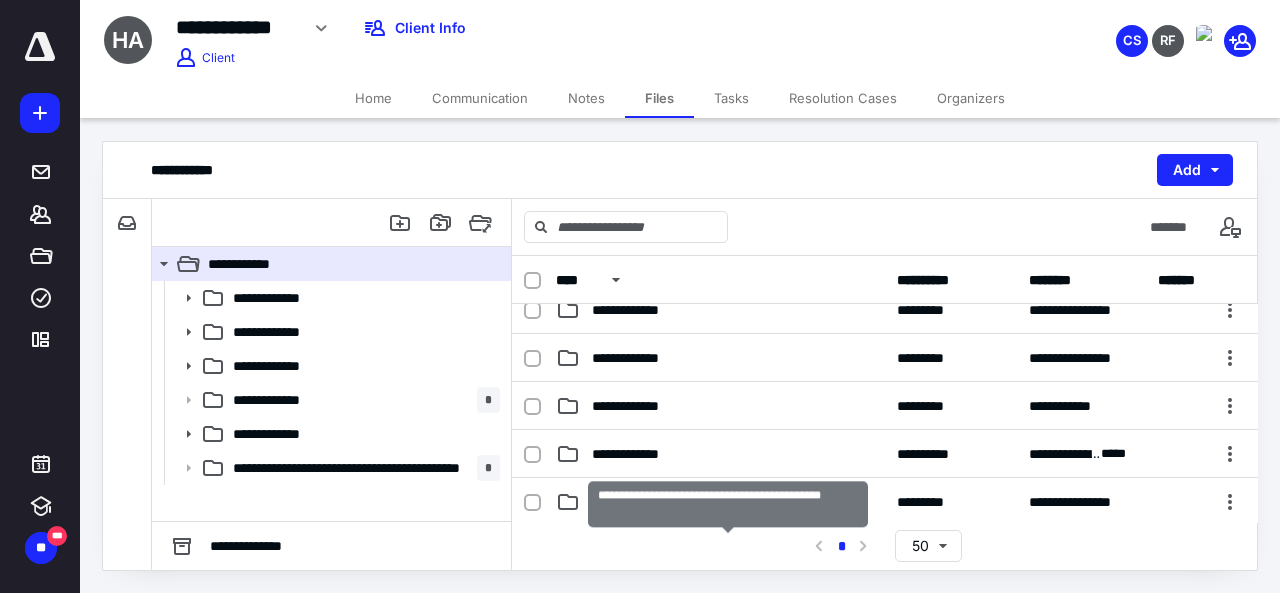 scroll, scrollTop: 0, scrollLeft: 0, axis: both 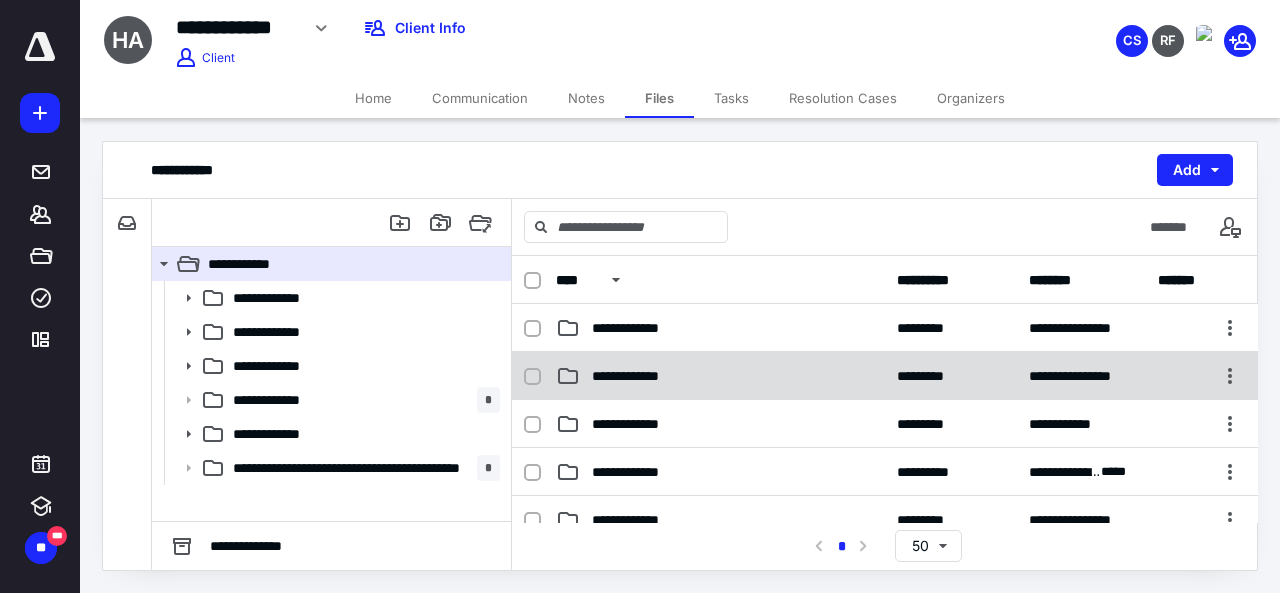 click on "**********" at bounding box center (638, 376) 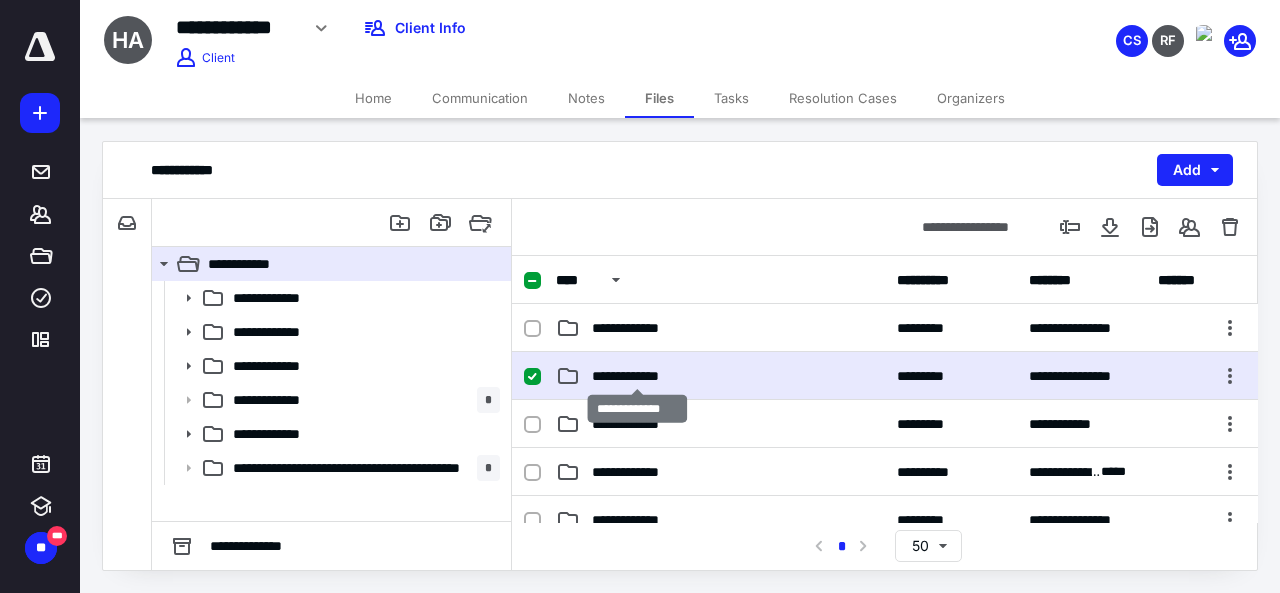 click on "**********" at bounding box center (638, 376) 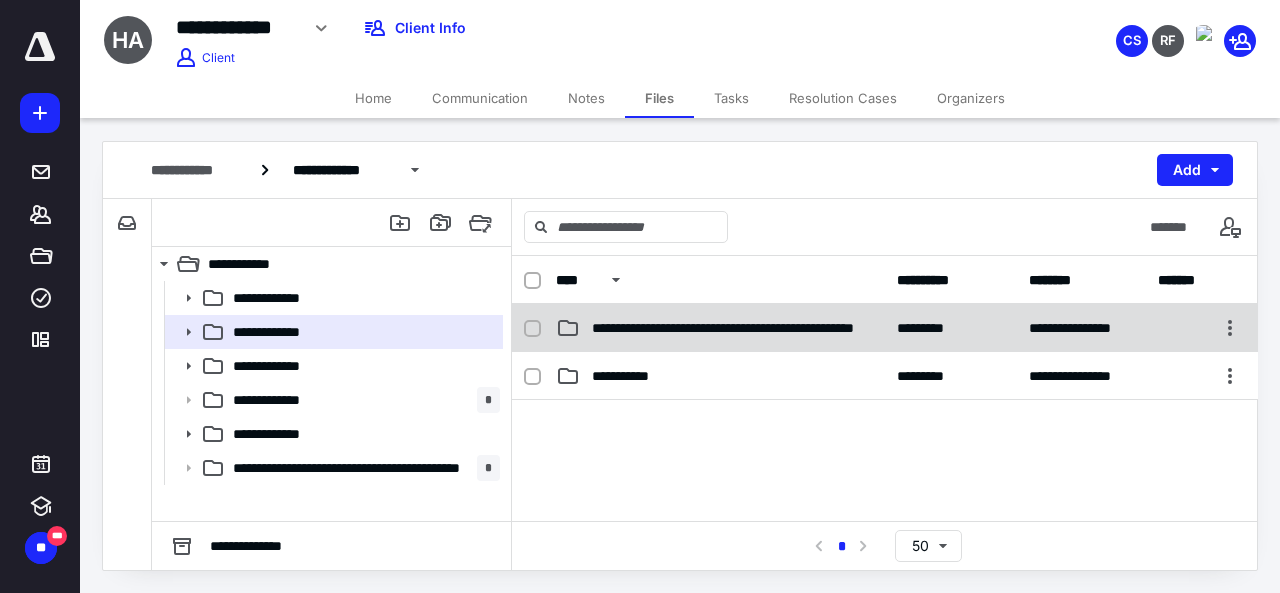 click on "**********" at bounding box center (728, 328) 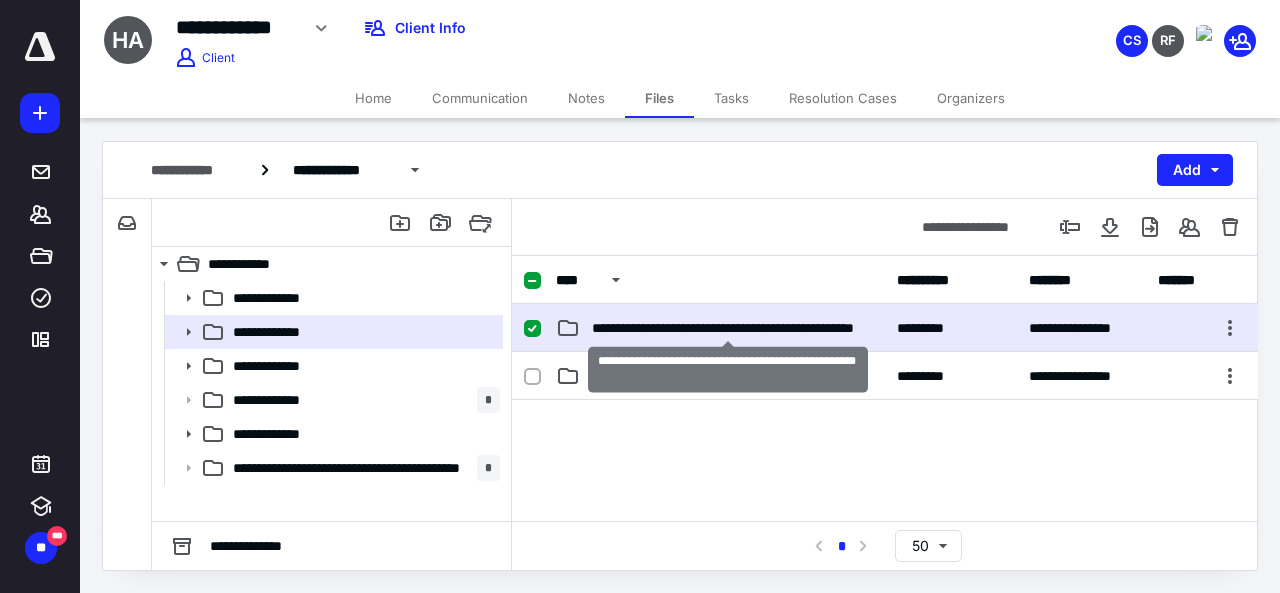 click on "**********" at bounding box center (728, 328) 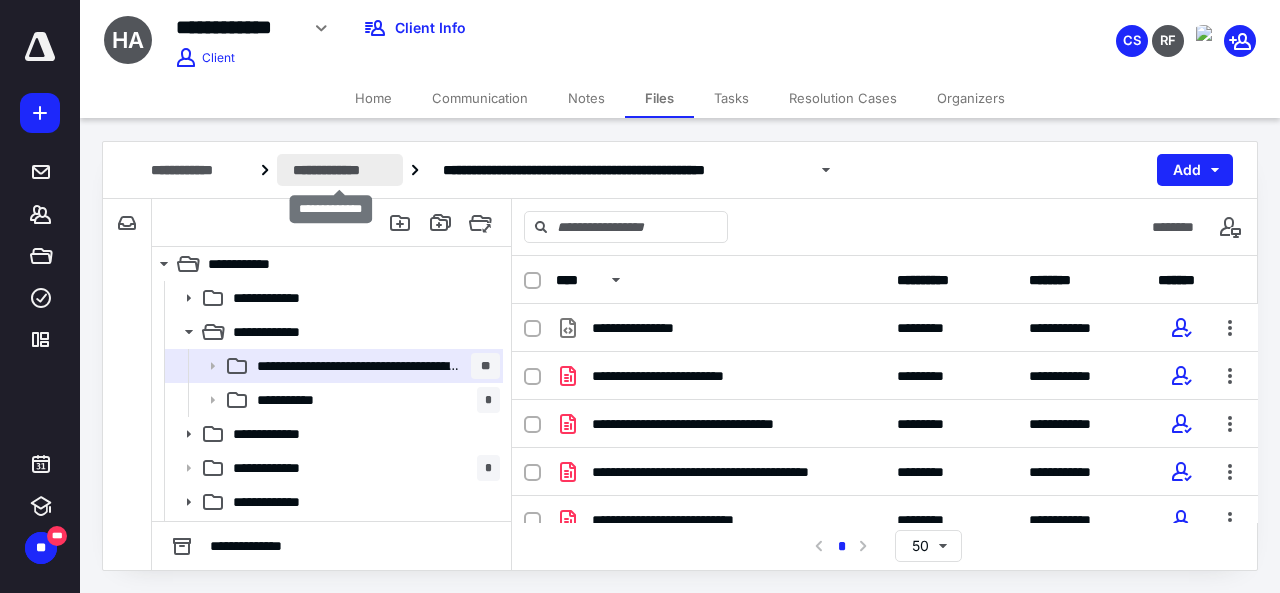 click on "**********" at bounding box center [340, 170] 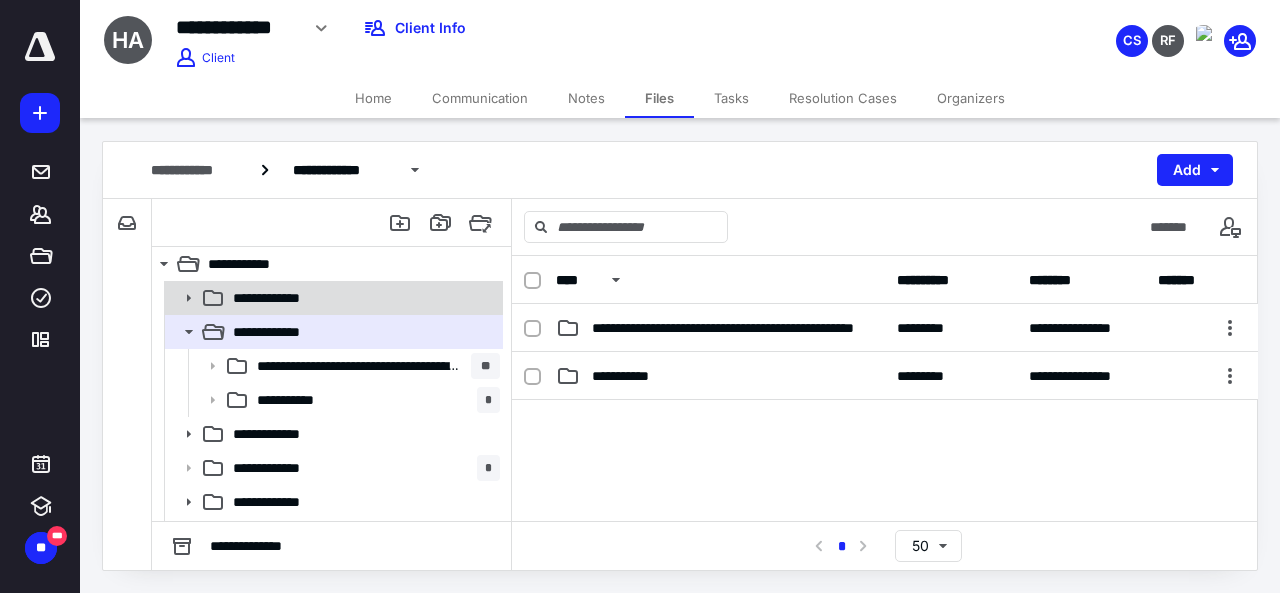 click on "**********" at bounding box center (332, 298) 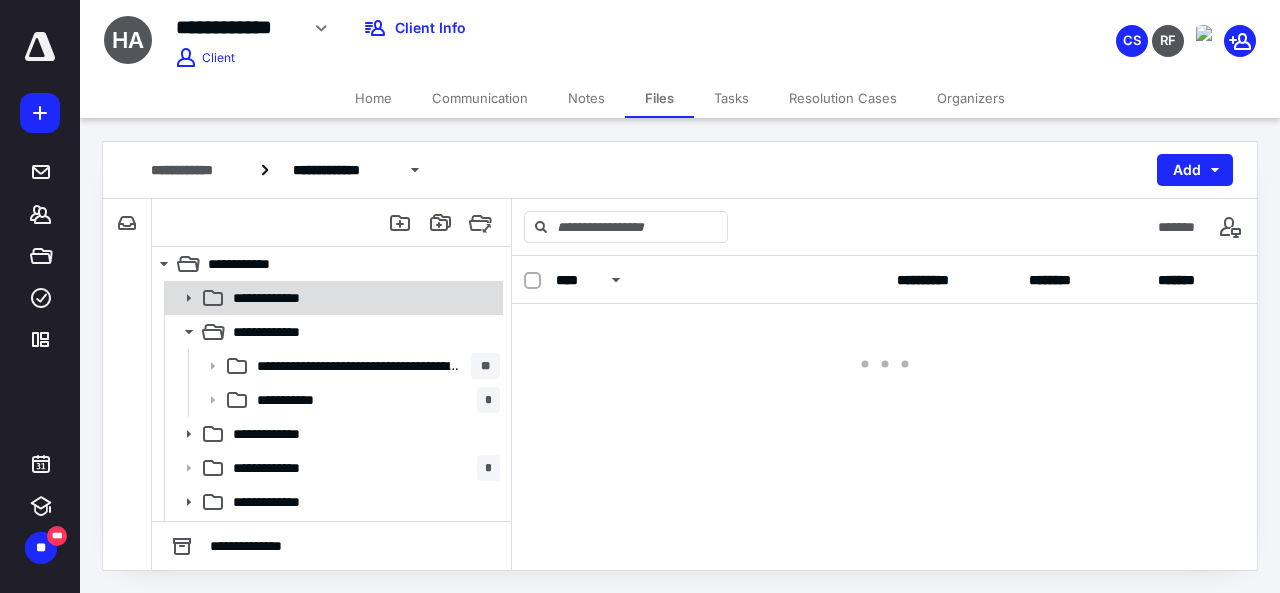 click on "**********" at bounding box center (332, 298) 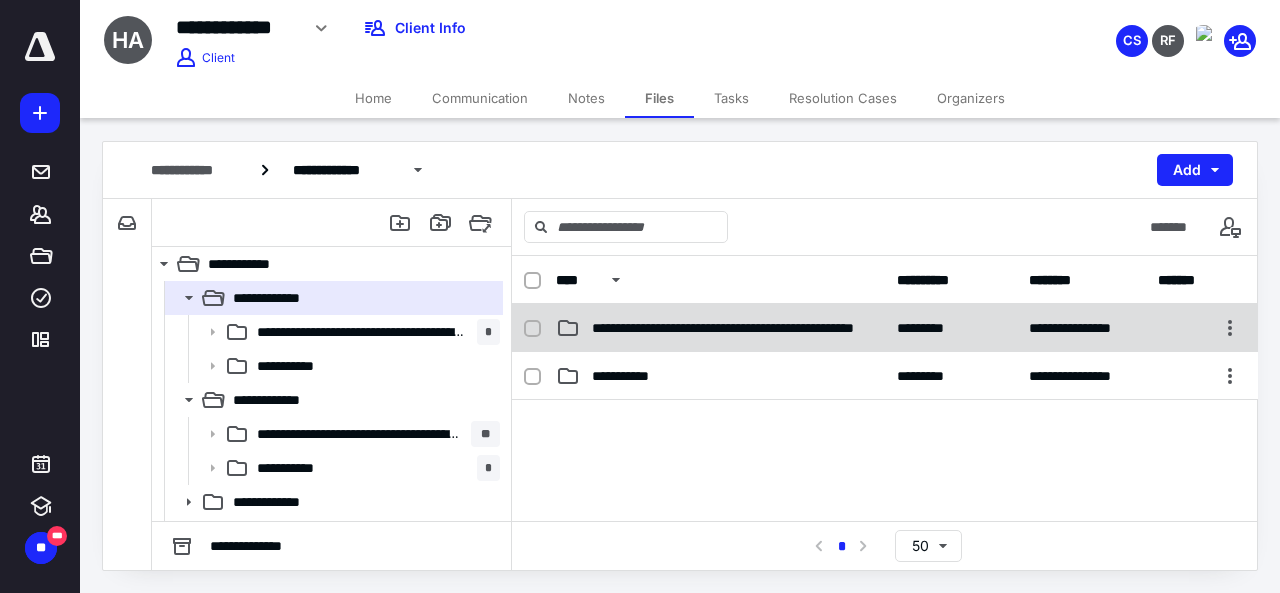 click on "**********" at bounding box center (885, 328) 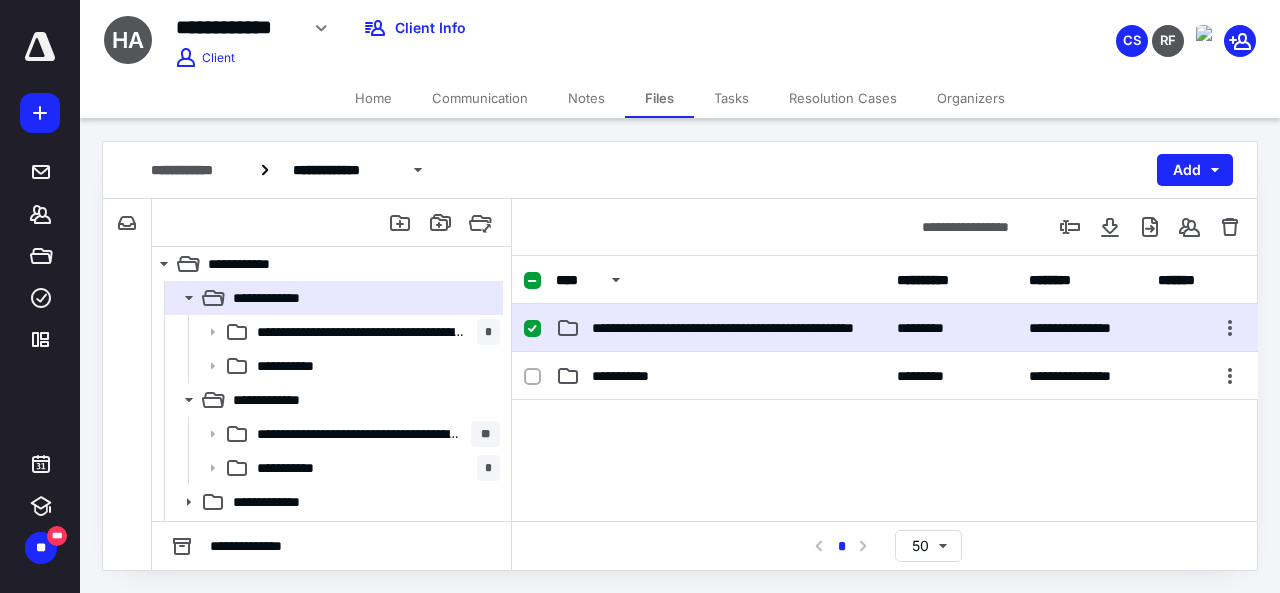 click on "**********" at bounding box center (885, 328) 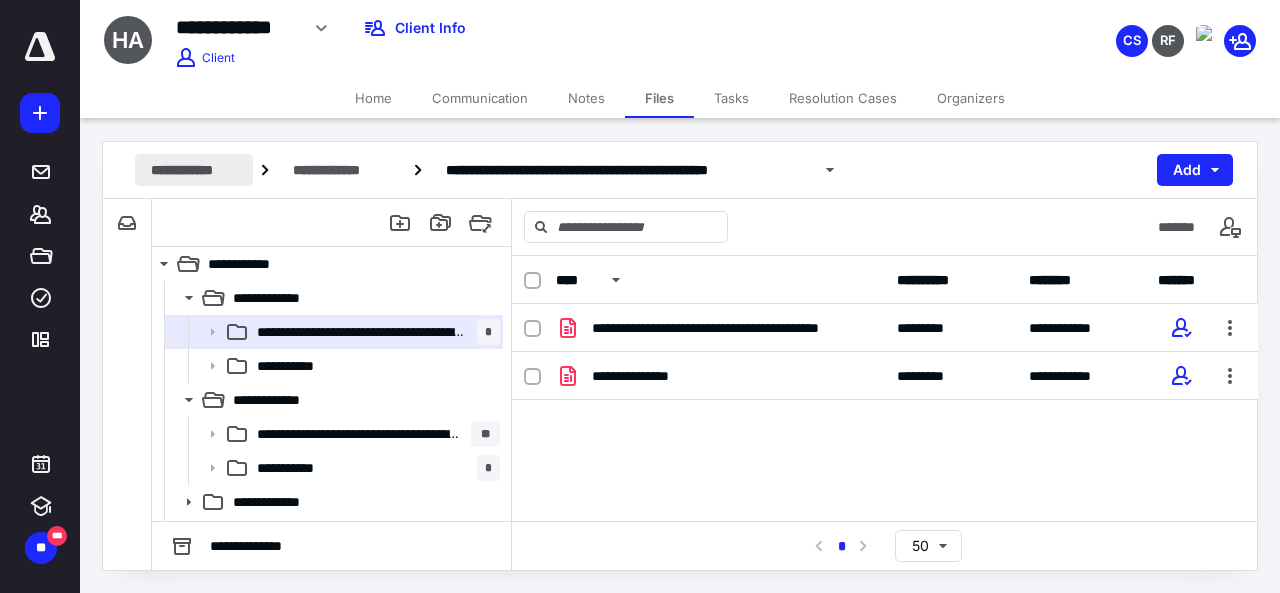 click on "**********" at bounding box center [194, 170] 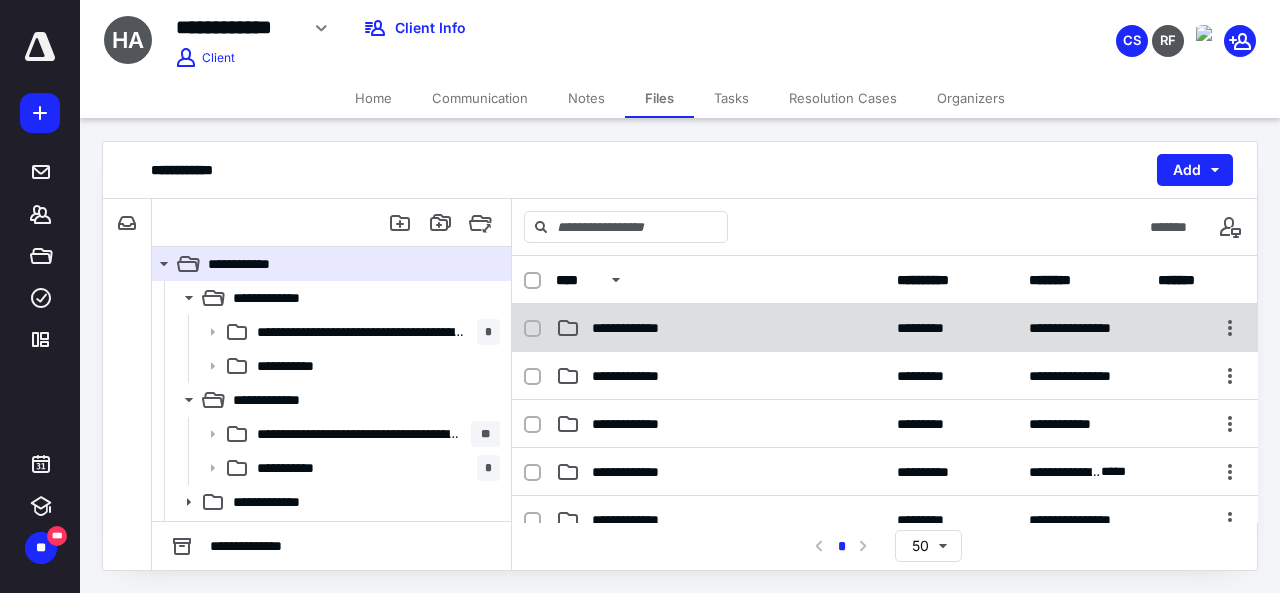 click on "**********" at bounding box center [885, 328] 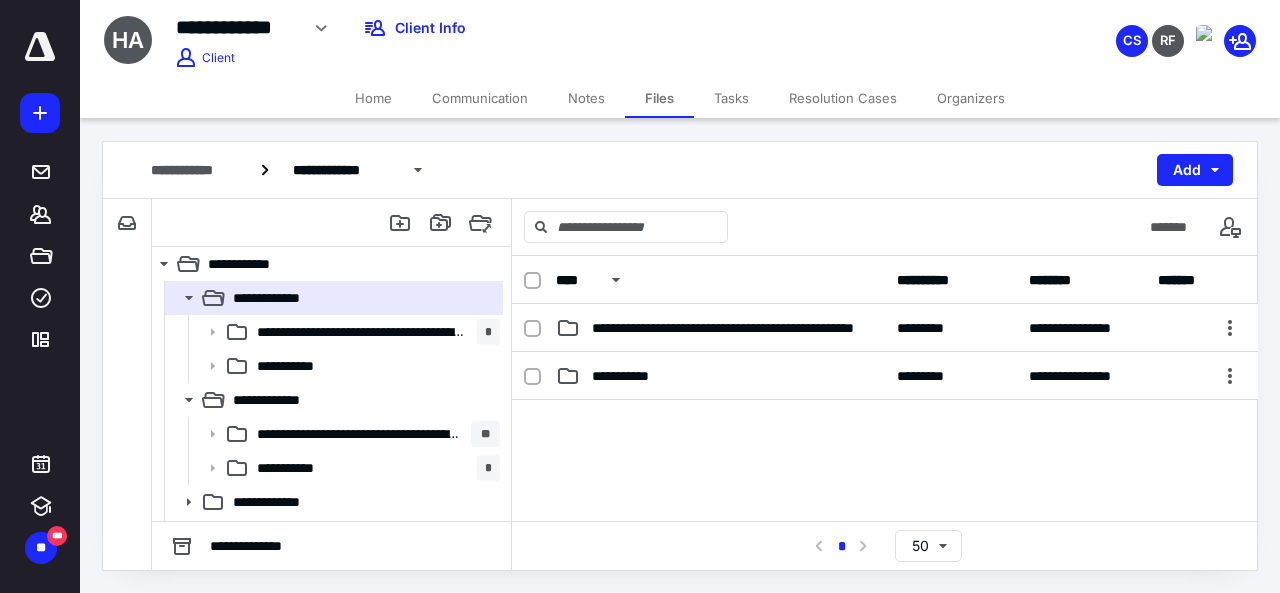 click at bounding box center [532, 281] 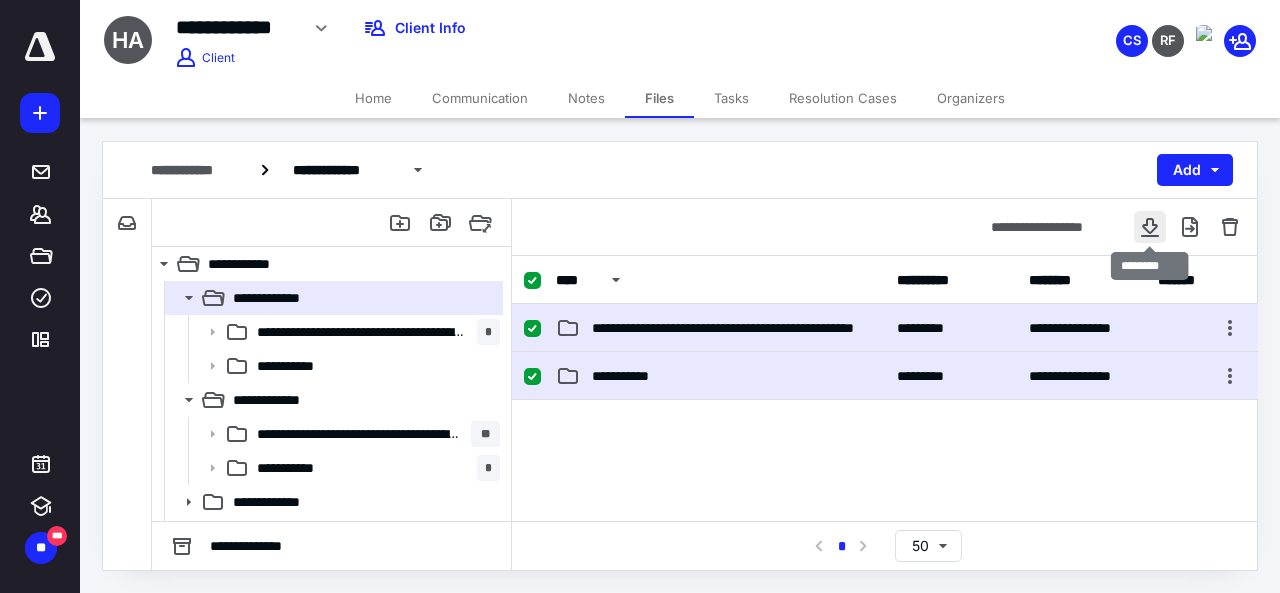 click at bounding box center (1150, 227) 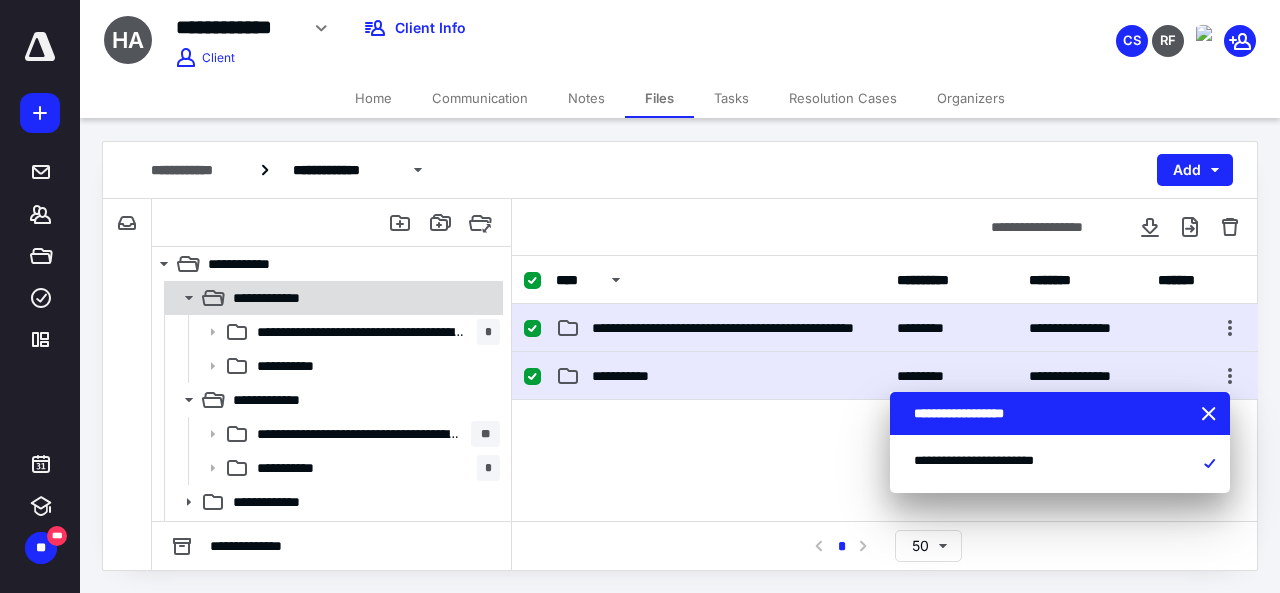 click on "**********" at bounding box center (281, 298) 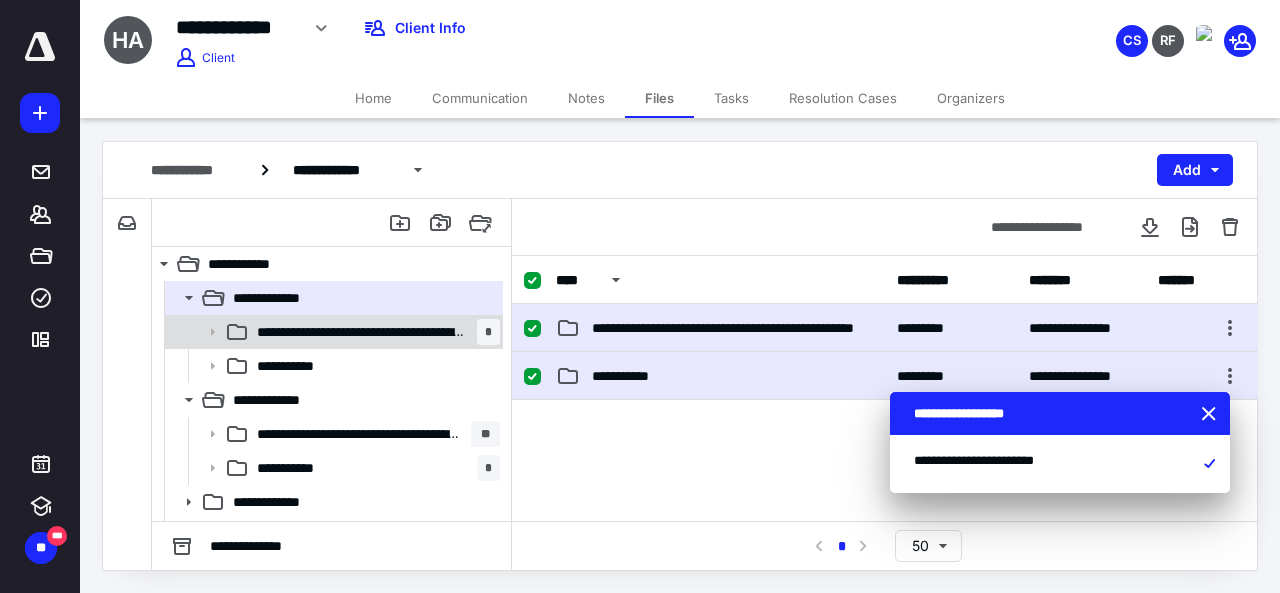 click on "**********" at bounding box center (361, 332) 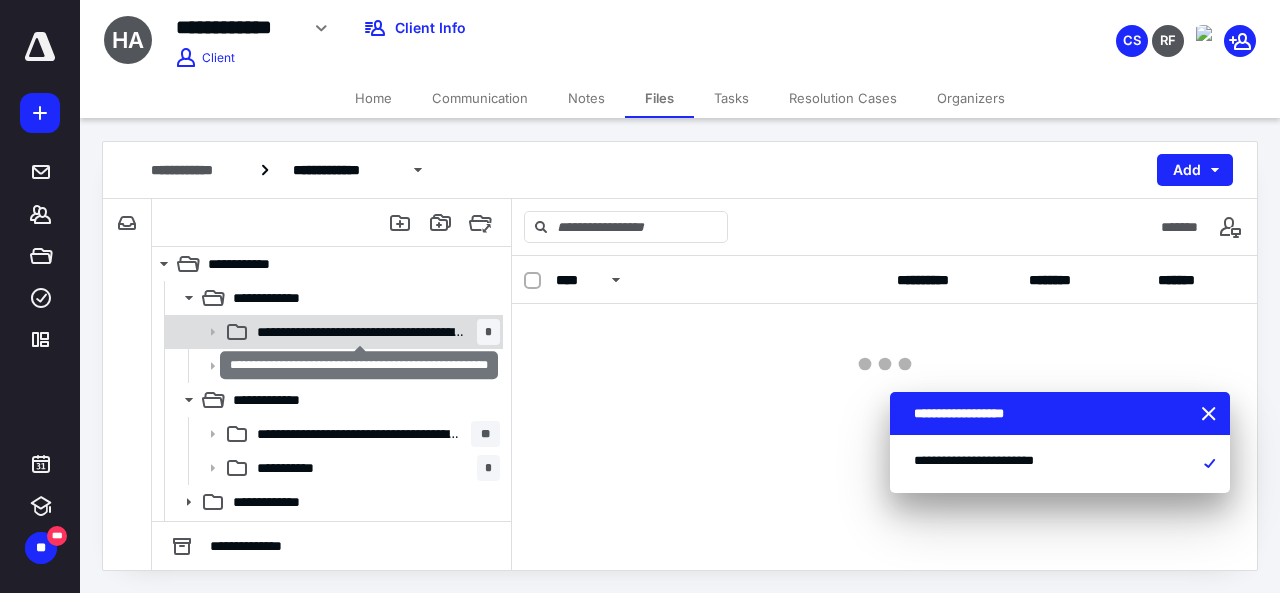click on "**********" at bounding box center [361, 332] 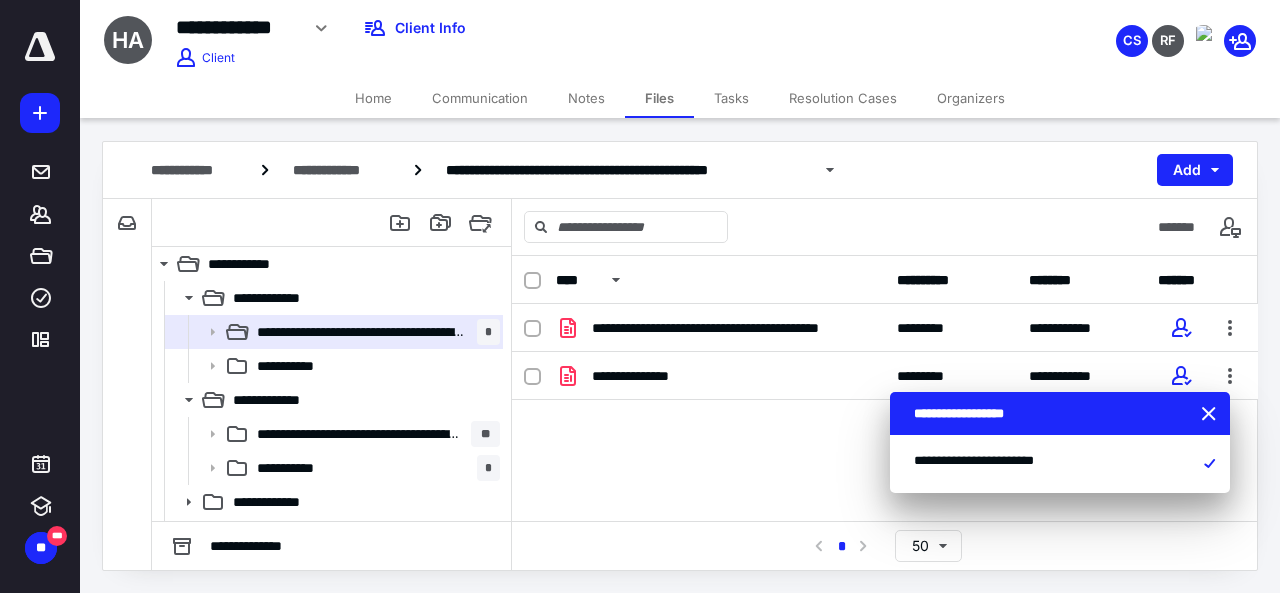 click at bounding box center [1211, 415] 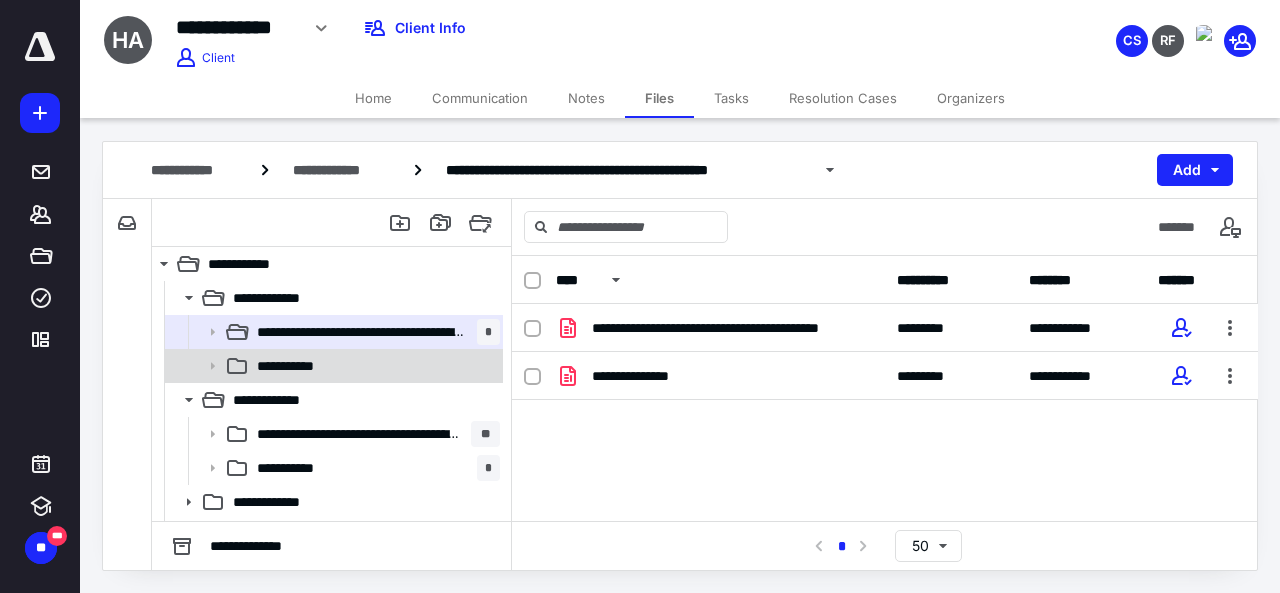click on "**********" at bounding box center (296, 366) 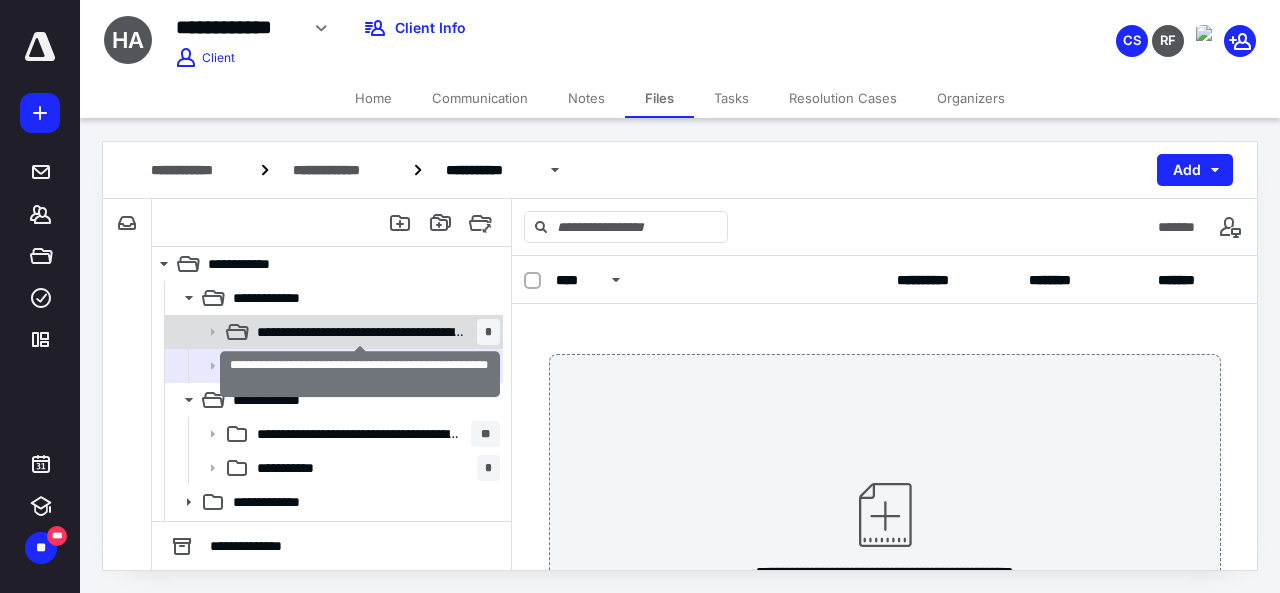 click on "**********" at bounding box center [361, 332] 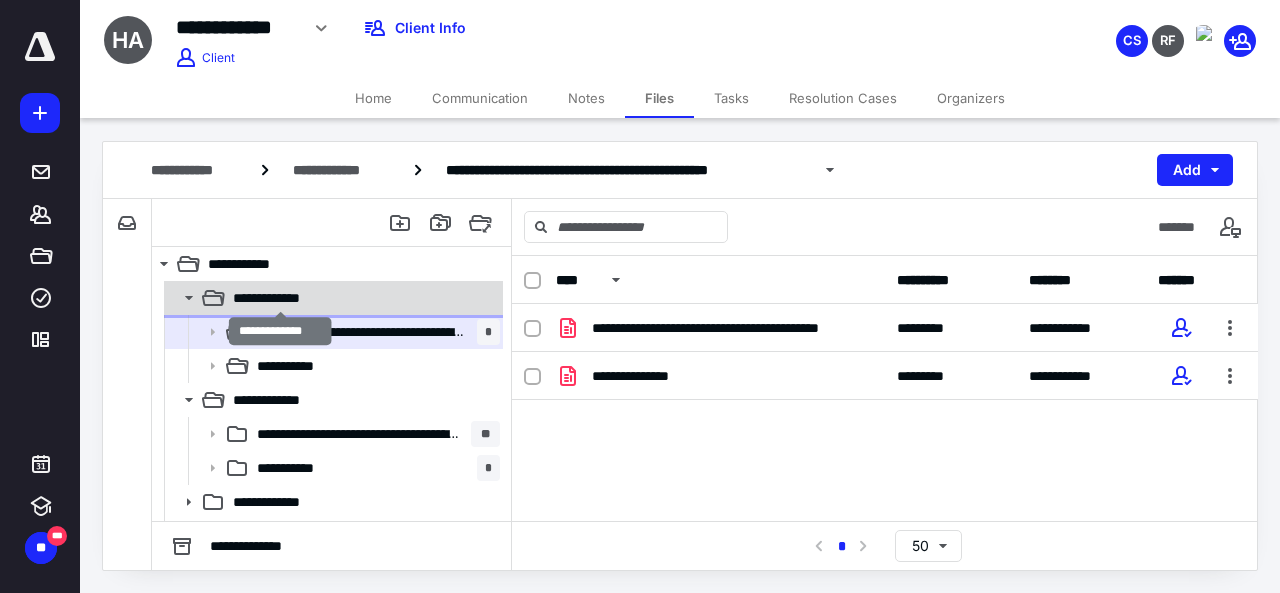 click on "**********" at bounding box center [281, 298] 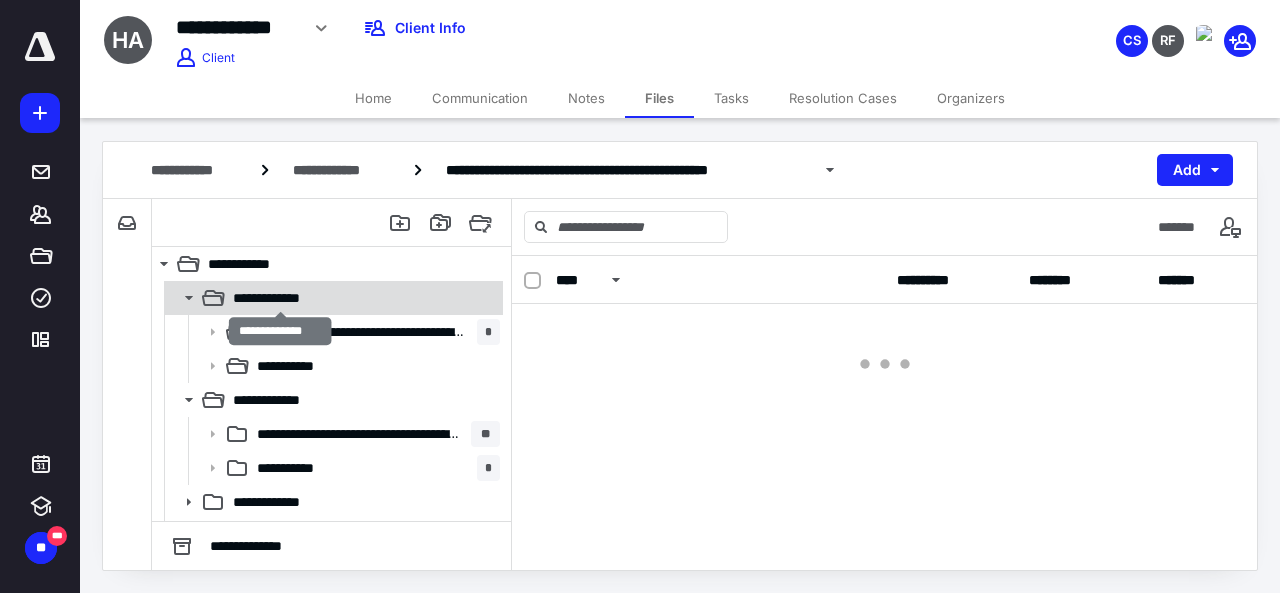click on "**********" at bounding box center (281, 298) 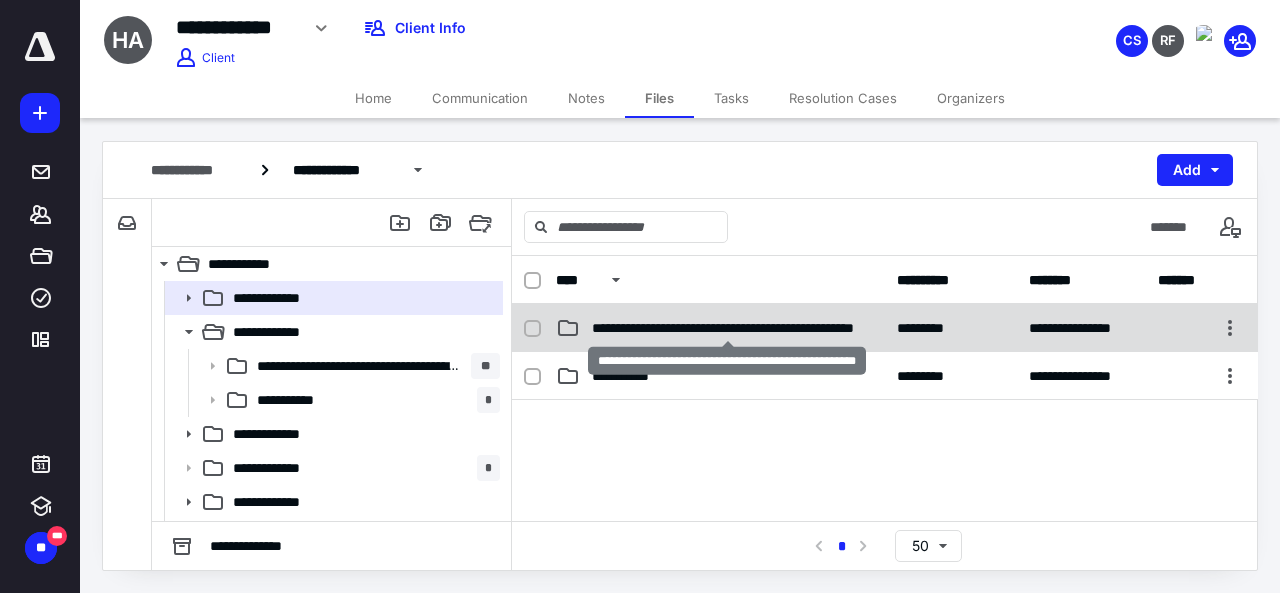 click on "**********" at bounding box center [728, 328] 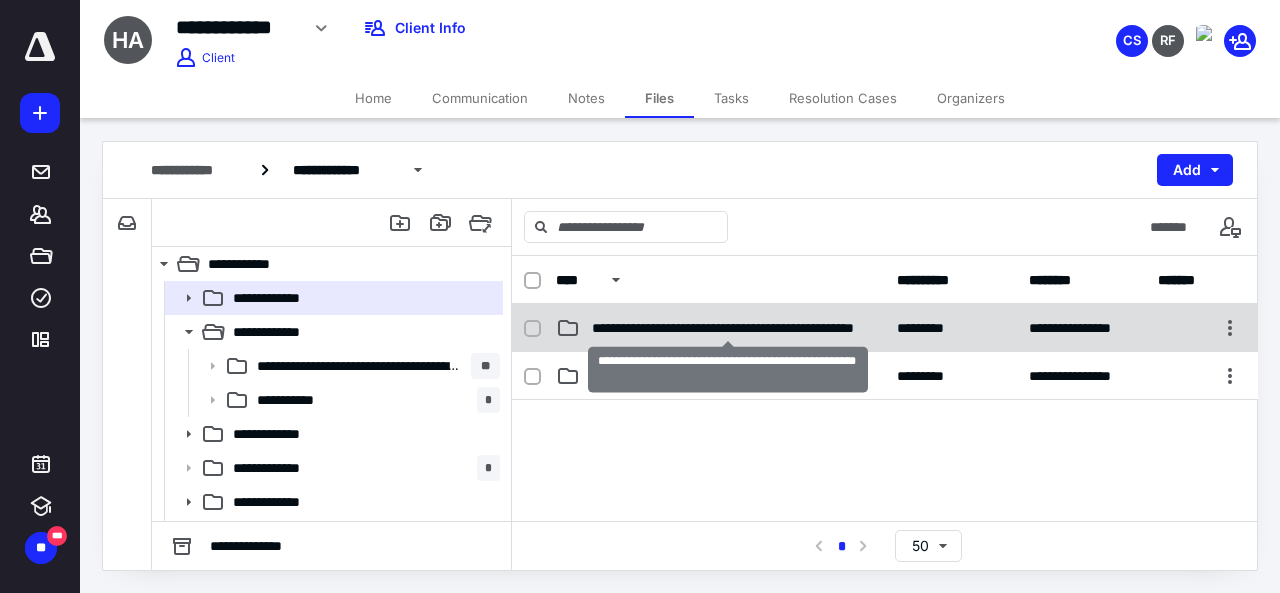 click on "**********" at bounding box center (728, 328) 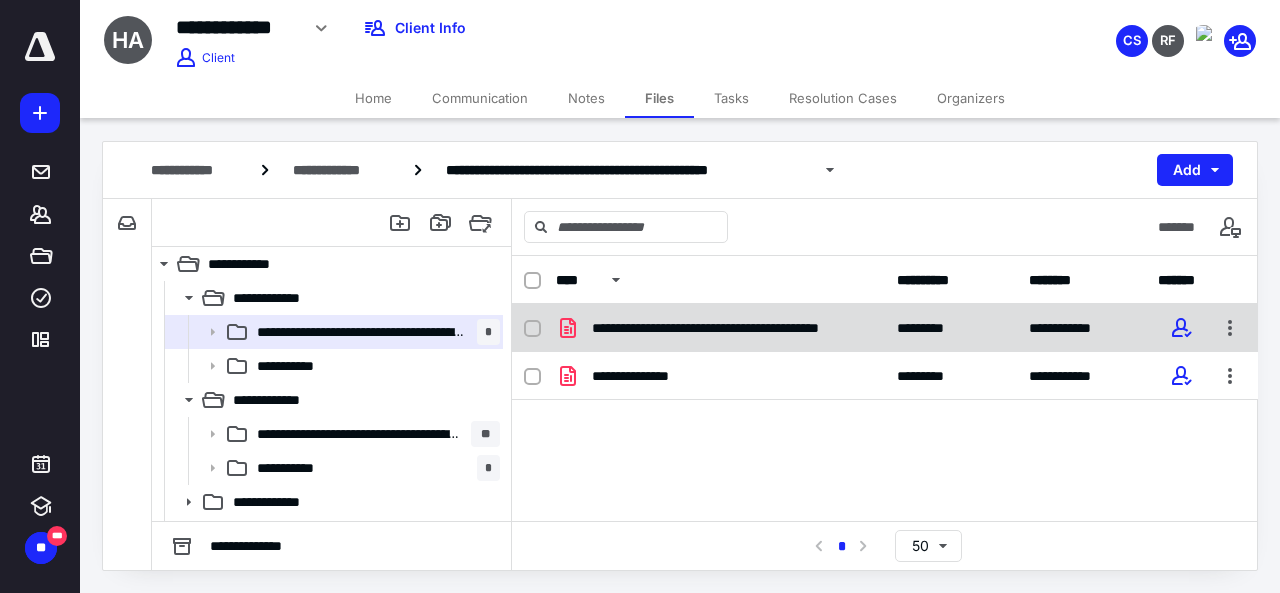 drag, startPoint x: 528, startPoint y: 277, endPoint x: 570, endPoint y: 329, distance: 66.8431 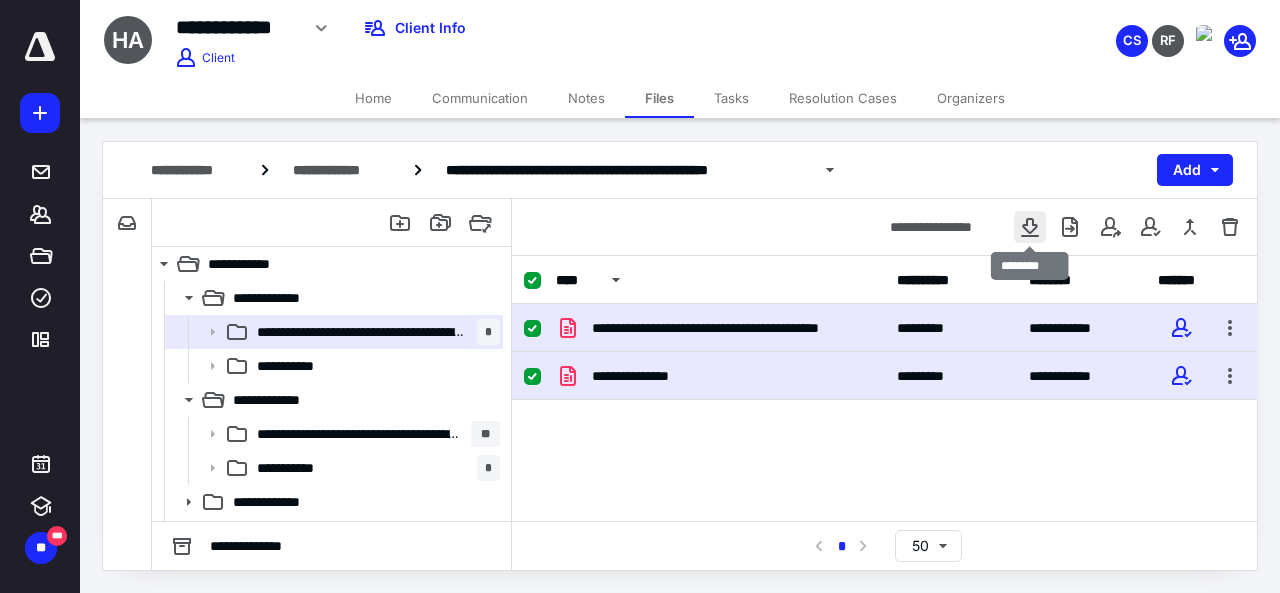 click at bounding box center [1030, 227] 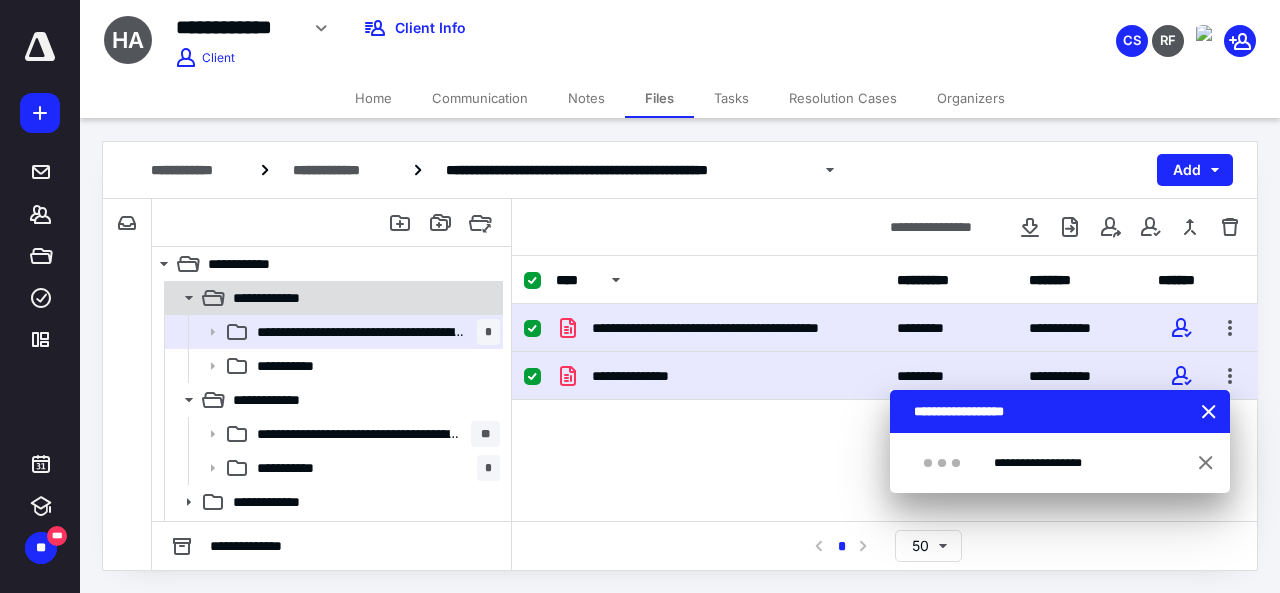 click 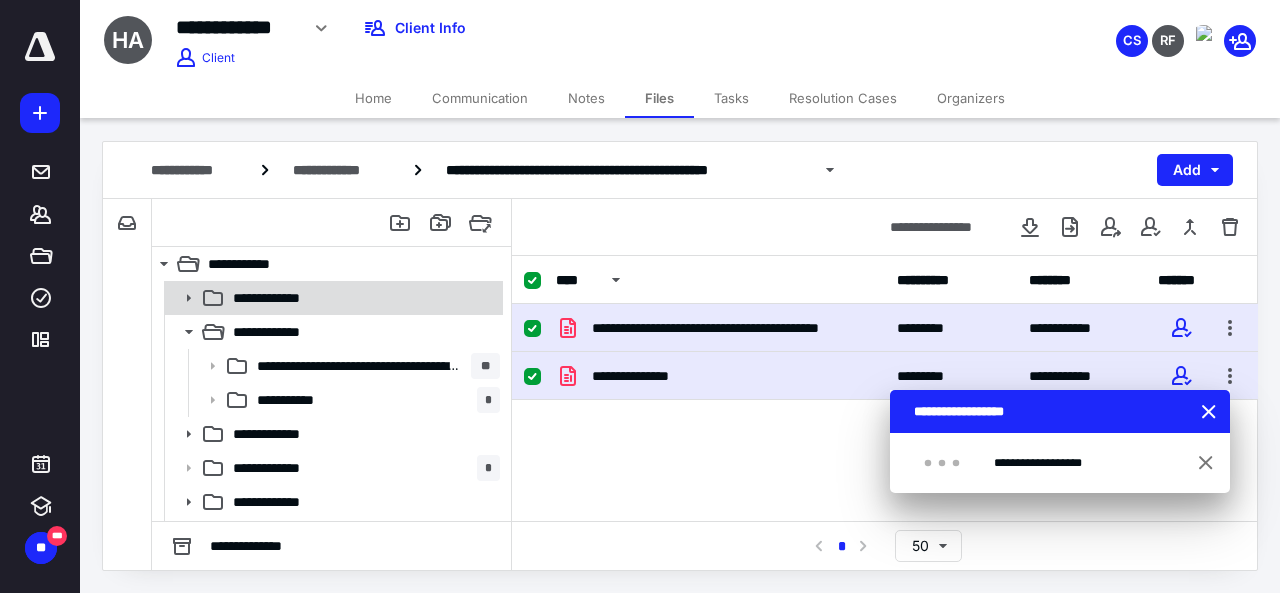 click on "**********" at bounding box center (281, 298) 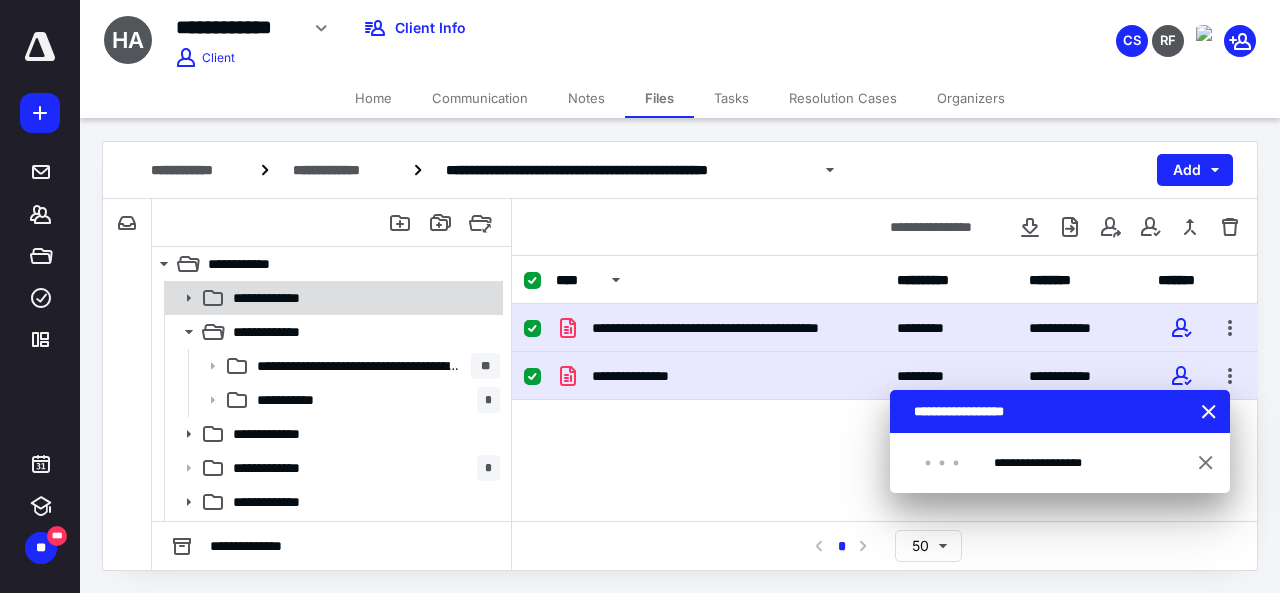 checkbox on "false" 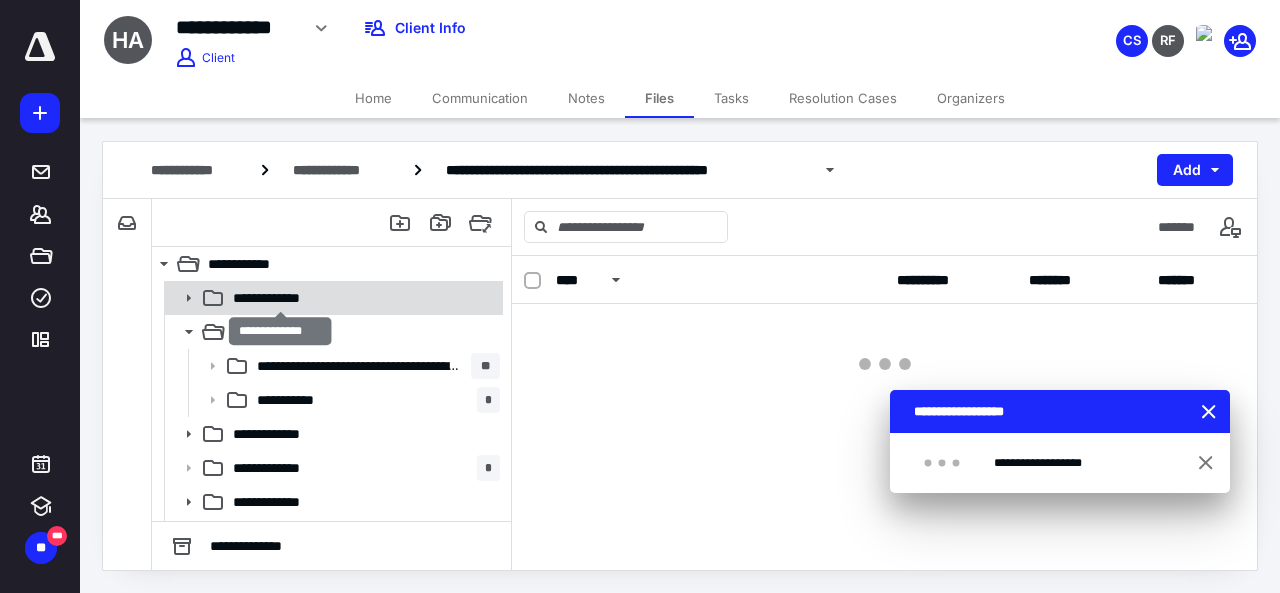 click on "**********" at bounding box center (281, 298) 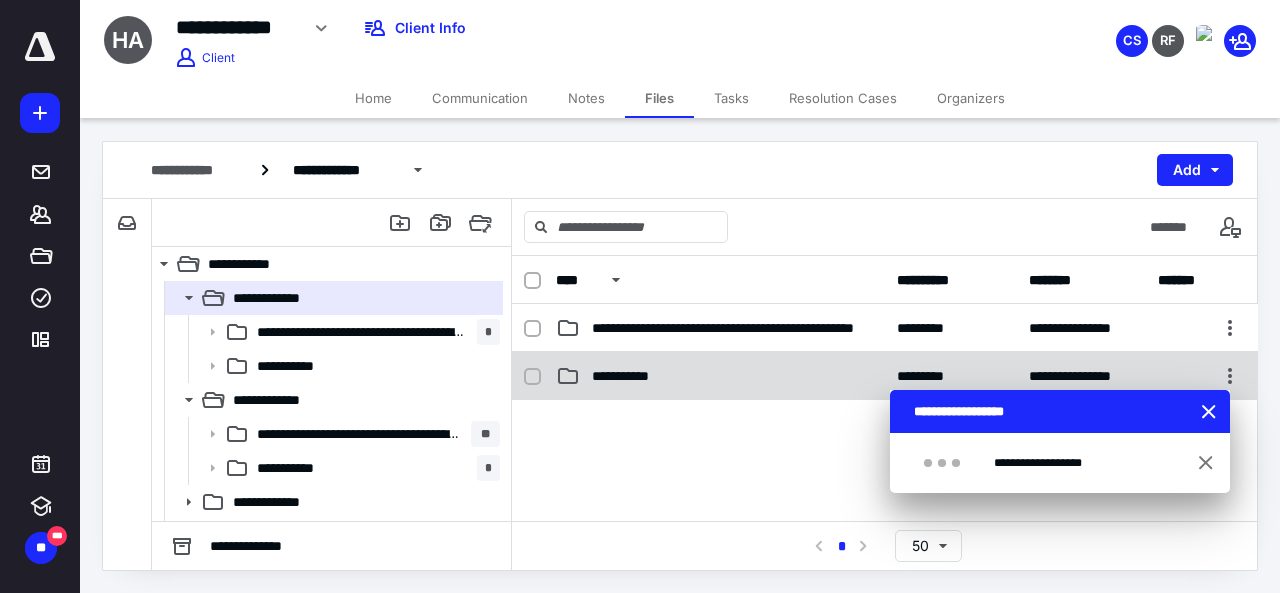 click on "**********" at bounding box center [631, 376] 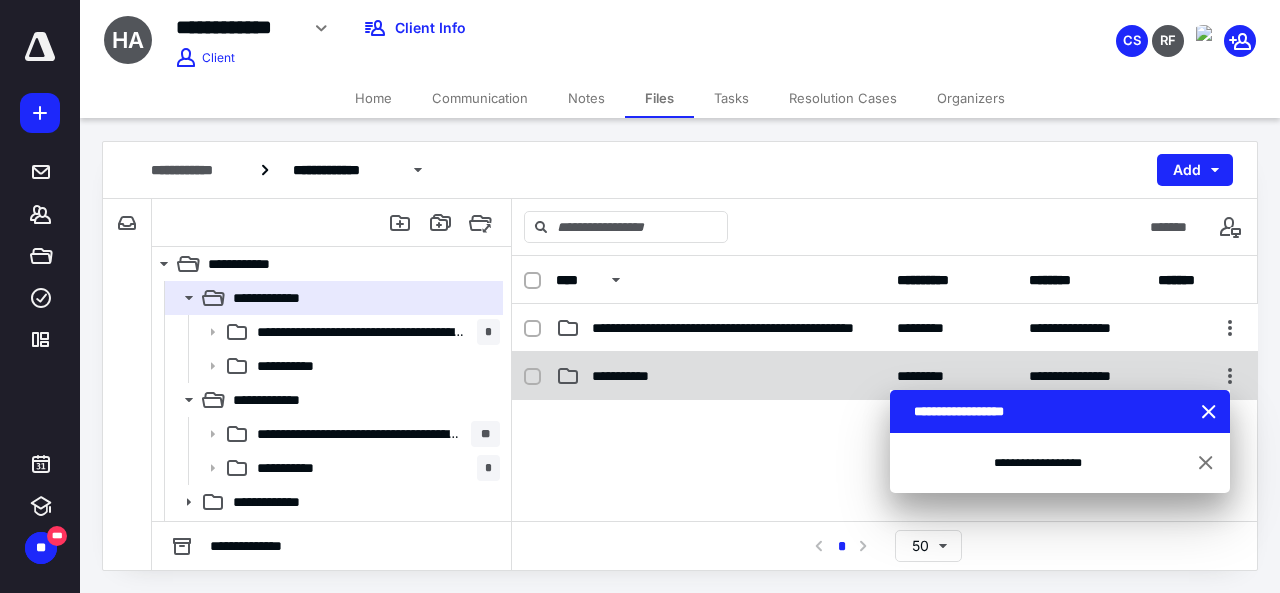 checkbox on "true" 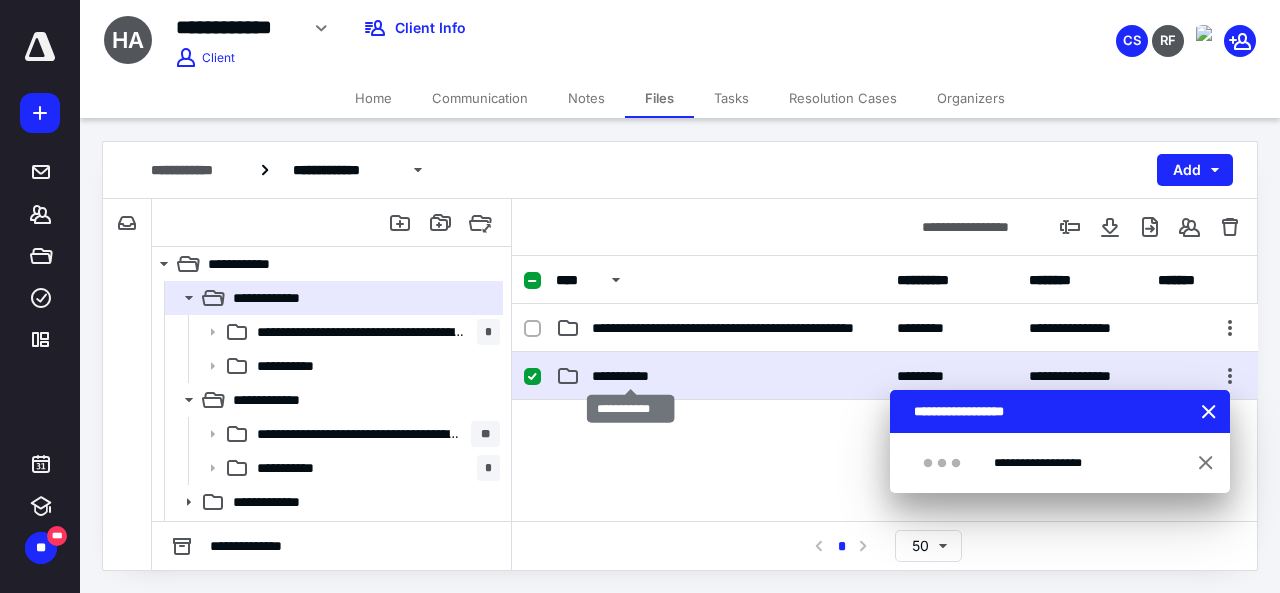 click on "**********" at bounding box center [631, 376] 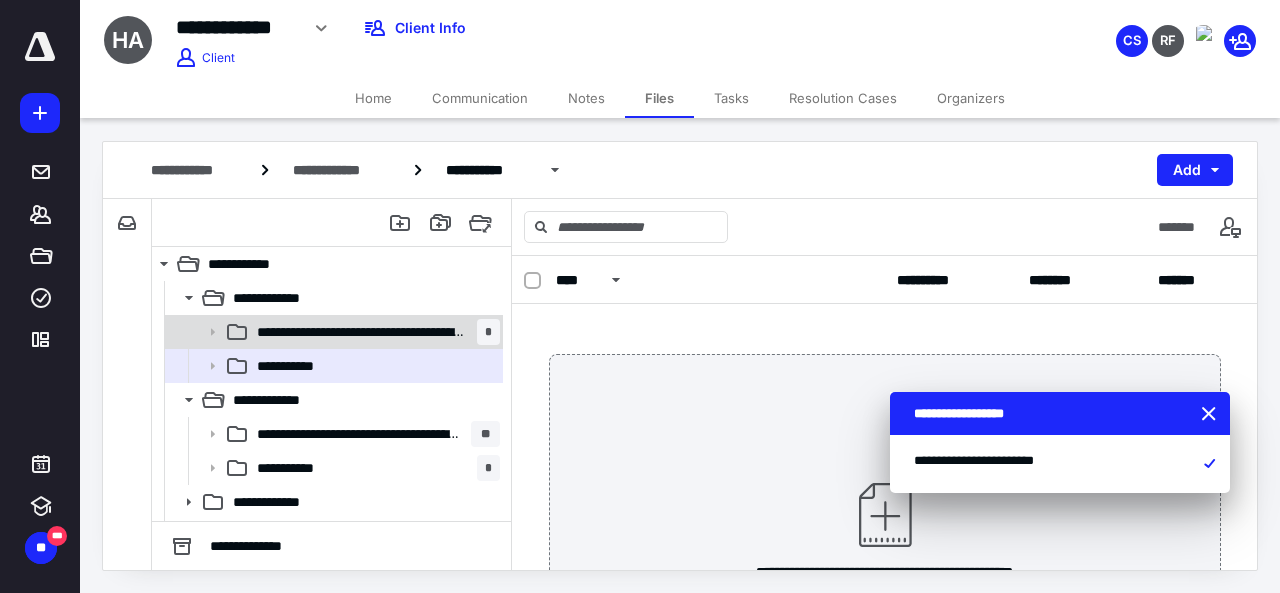 click on "**********" at bounding box center (361, 332) 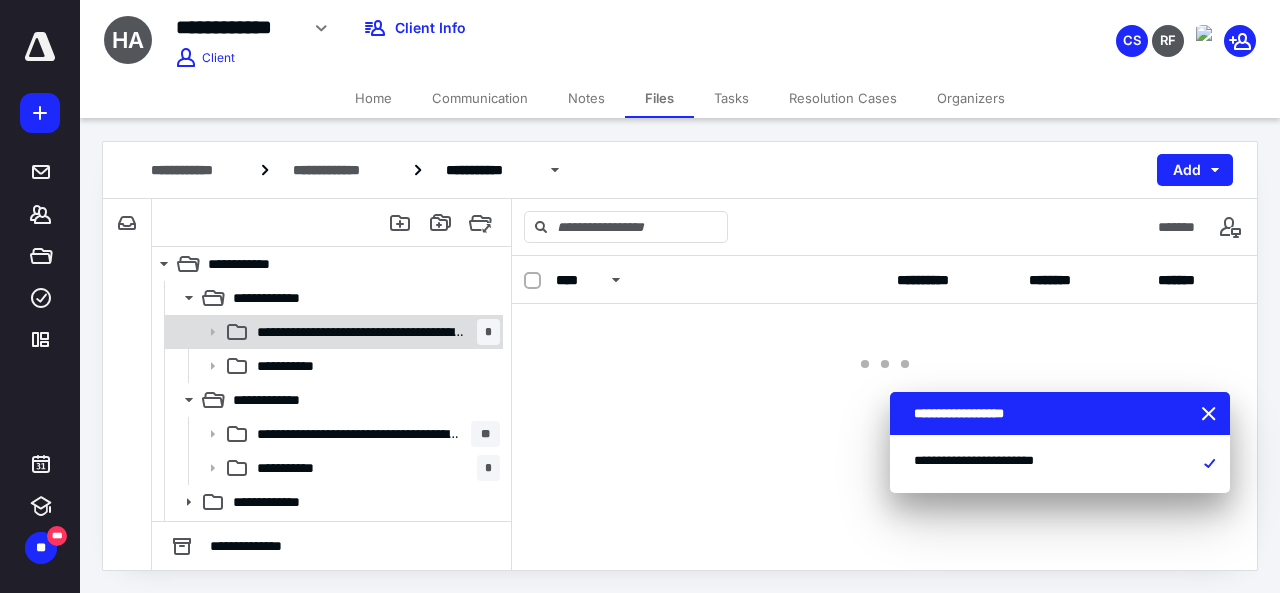 click on "**********" at bounding box center [361, 332] 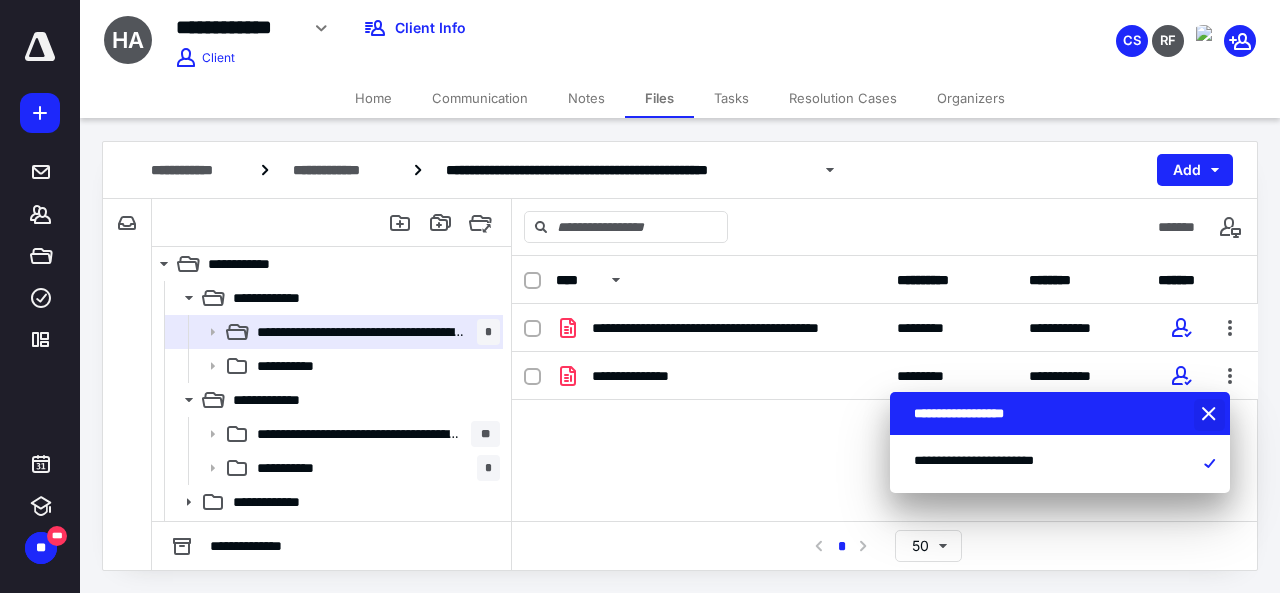 click at bounding box center [1211, 415] 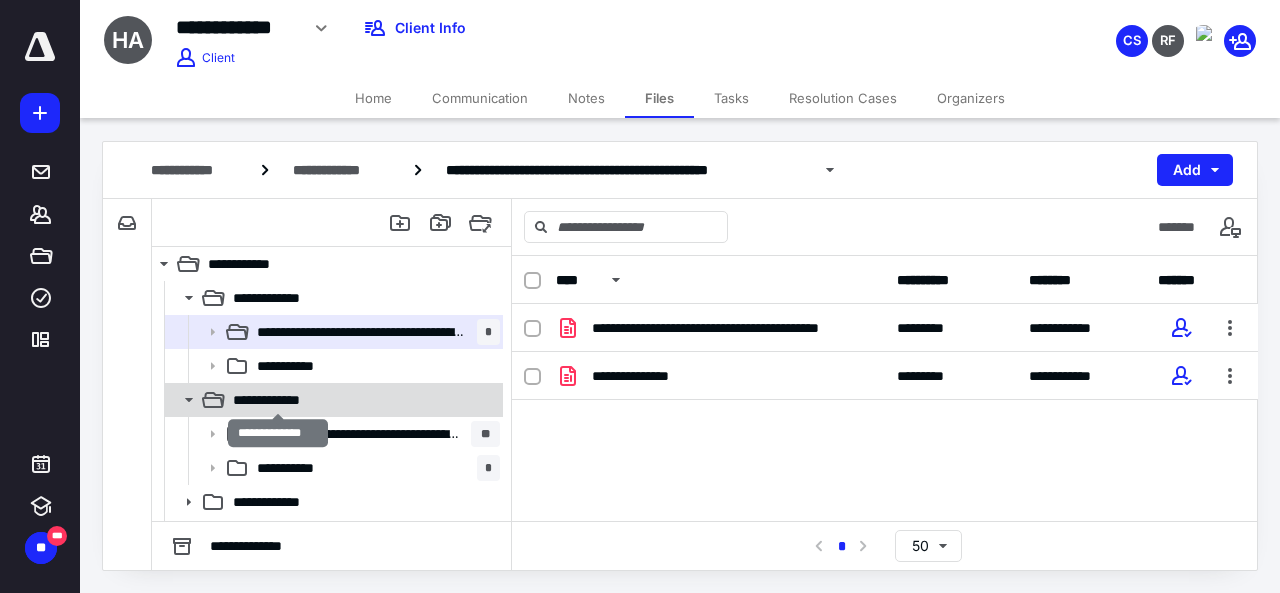 click on "**********" at bounding box center [279, 400] 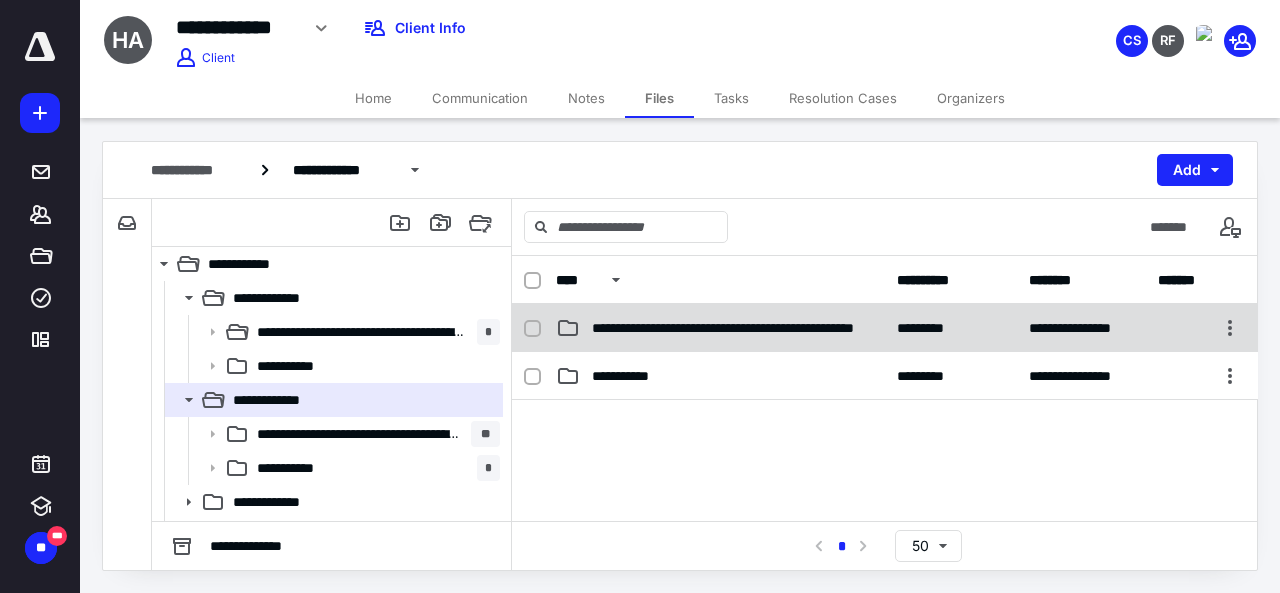 click on "**********" at bounding box center [728, 328] 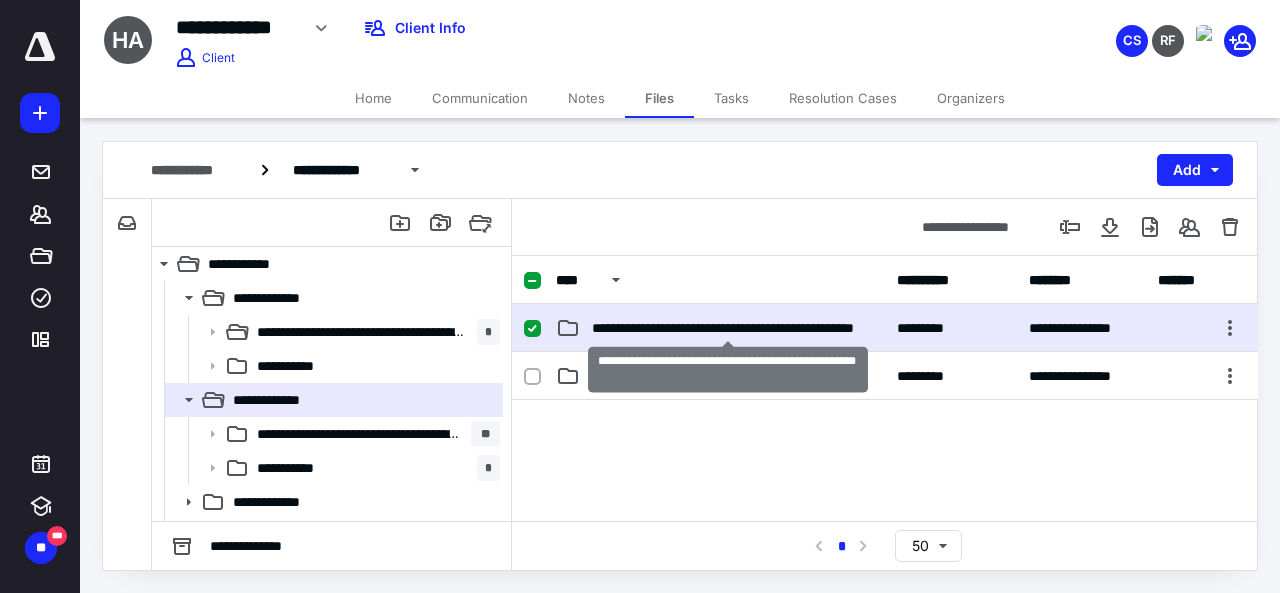 click on "**********" at bounding box center [728, 328] 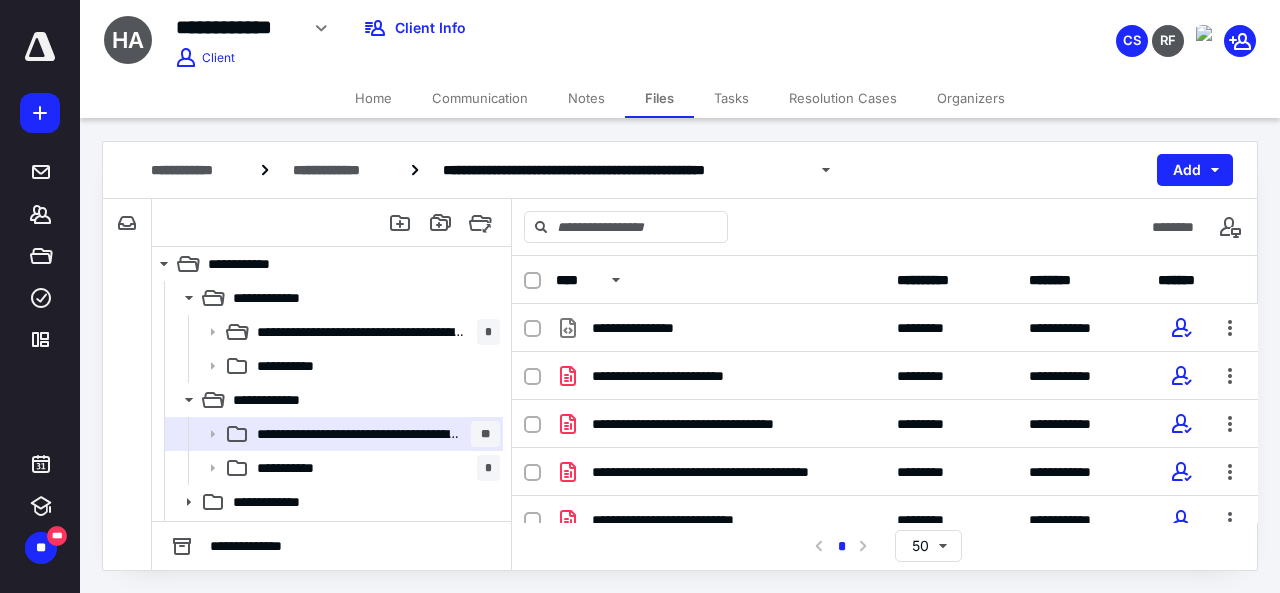 click 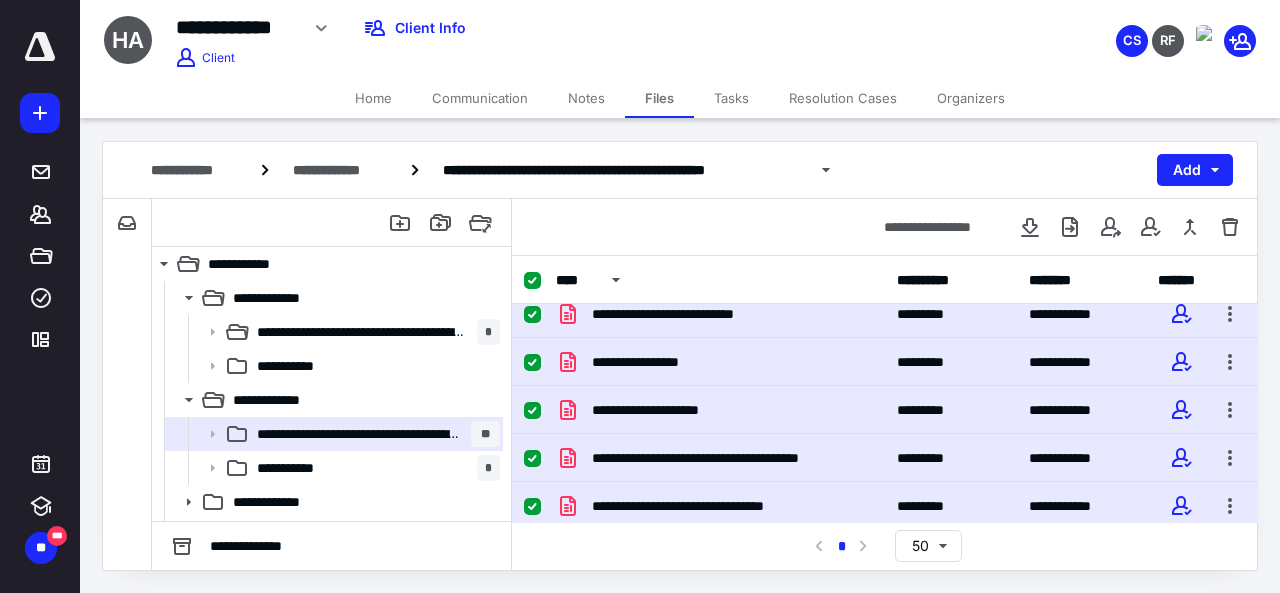 scroll, scrollTop: 0, scrollLeft: 0, axis: both 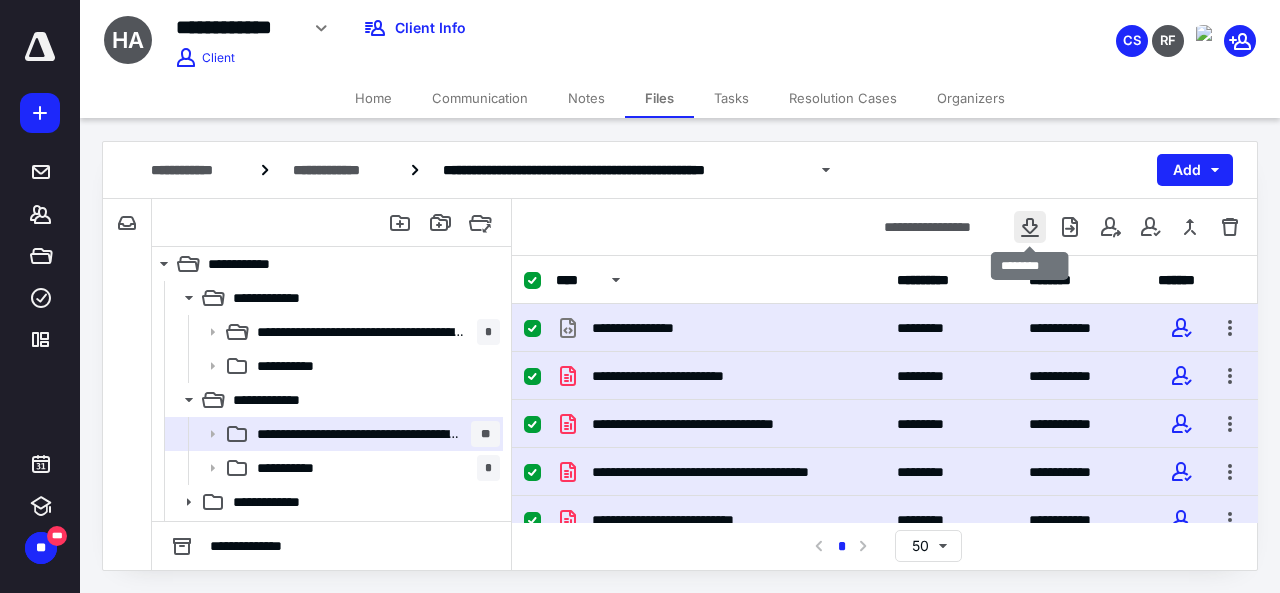 click at bounding box center (1030, 227) 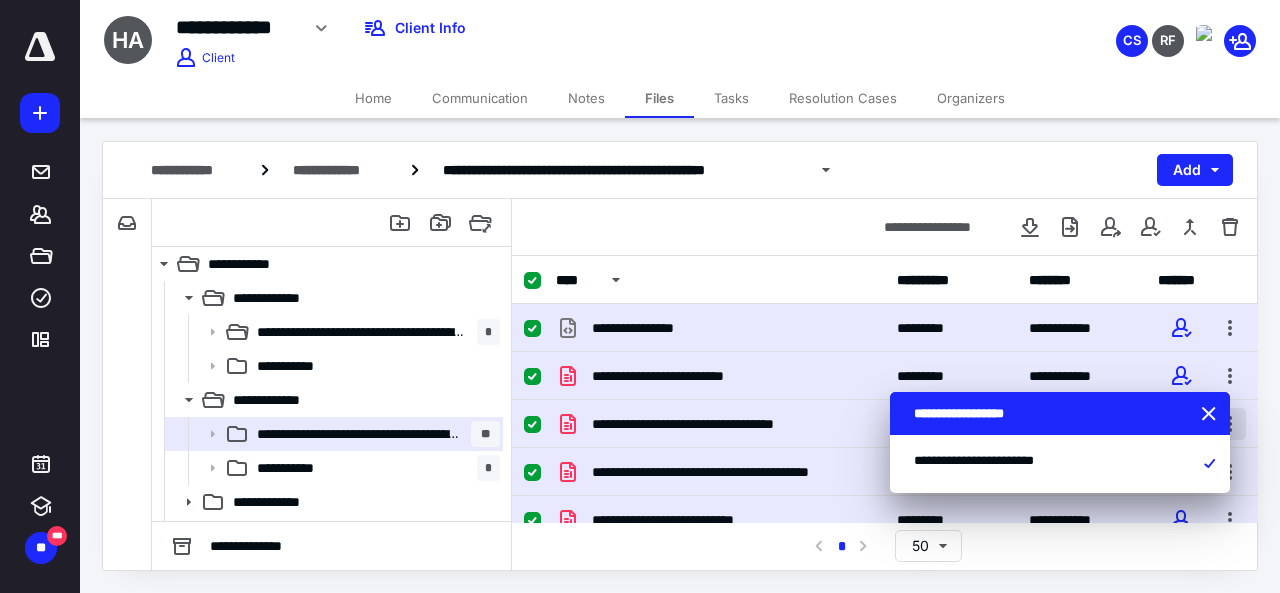 click at bounding box center [1211, 415] 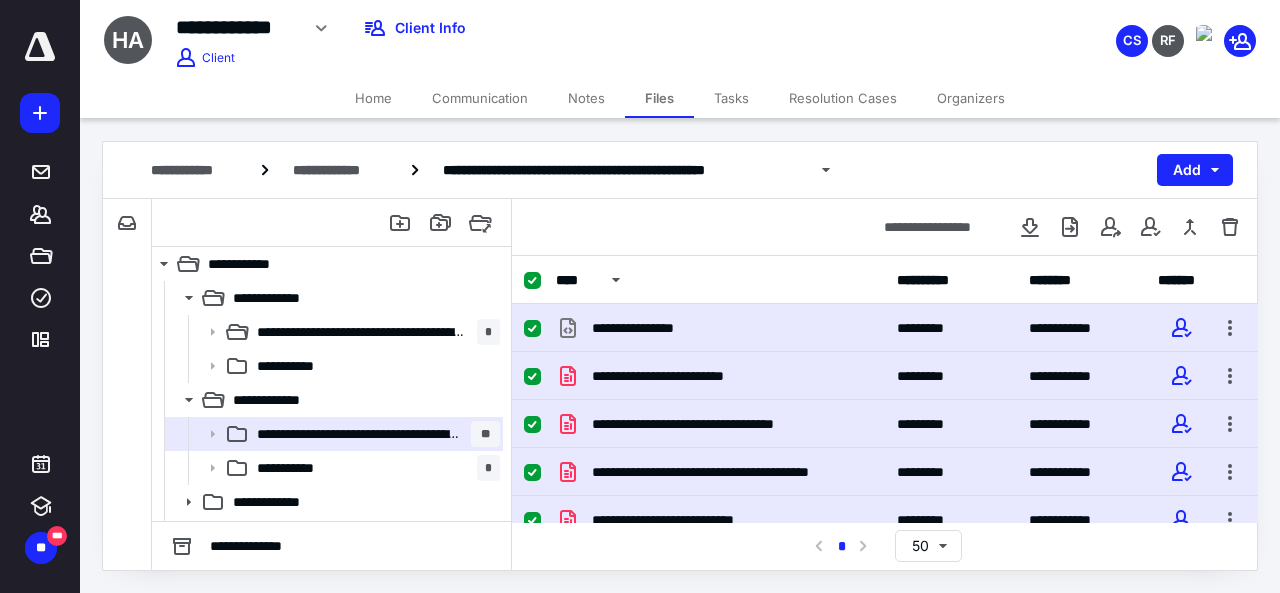click at bounding box center (540, 280) 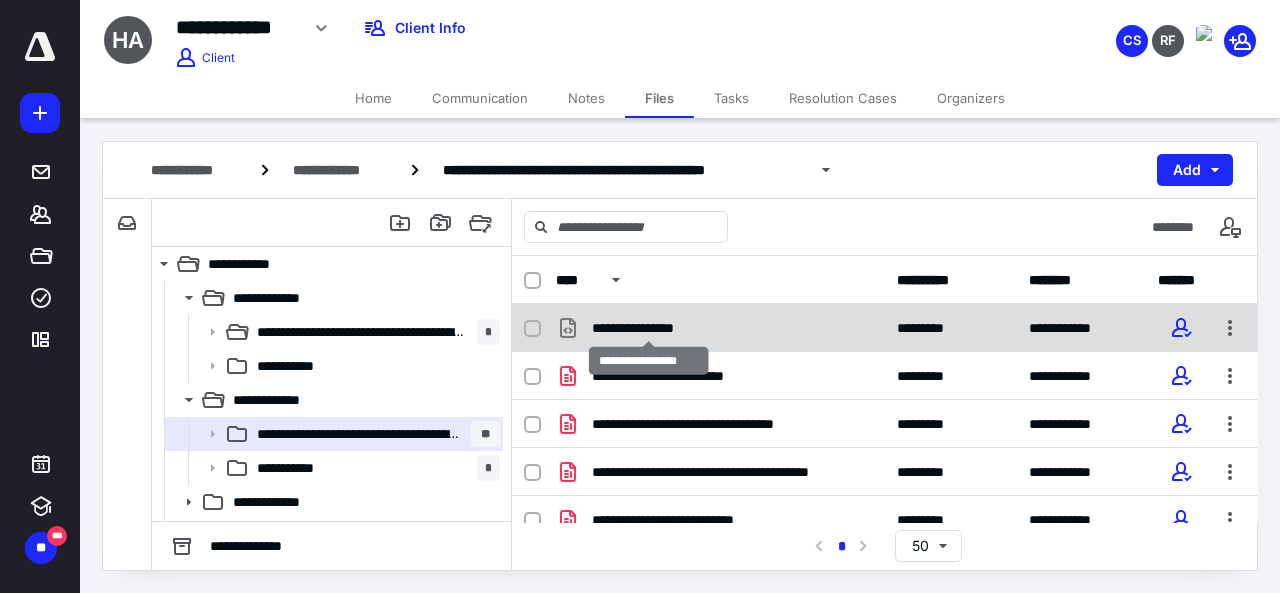 click on "**********" at bounding box center [649, 328] 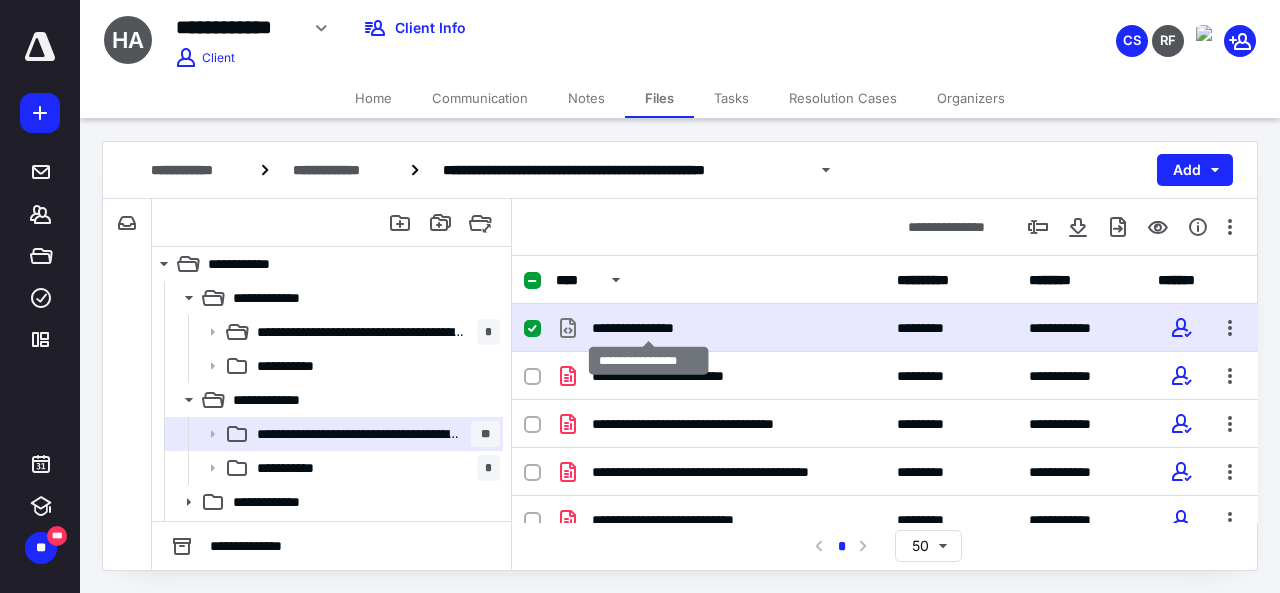click on "**********" at bounding box center (649, 328) 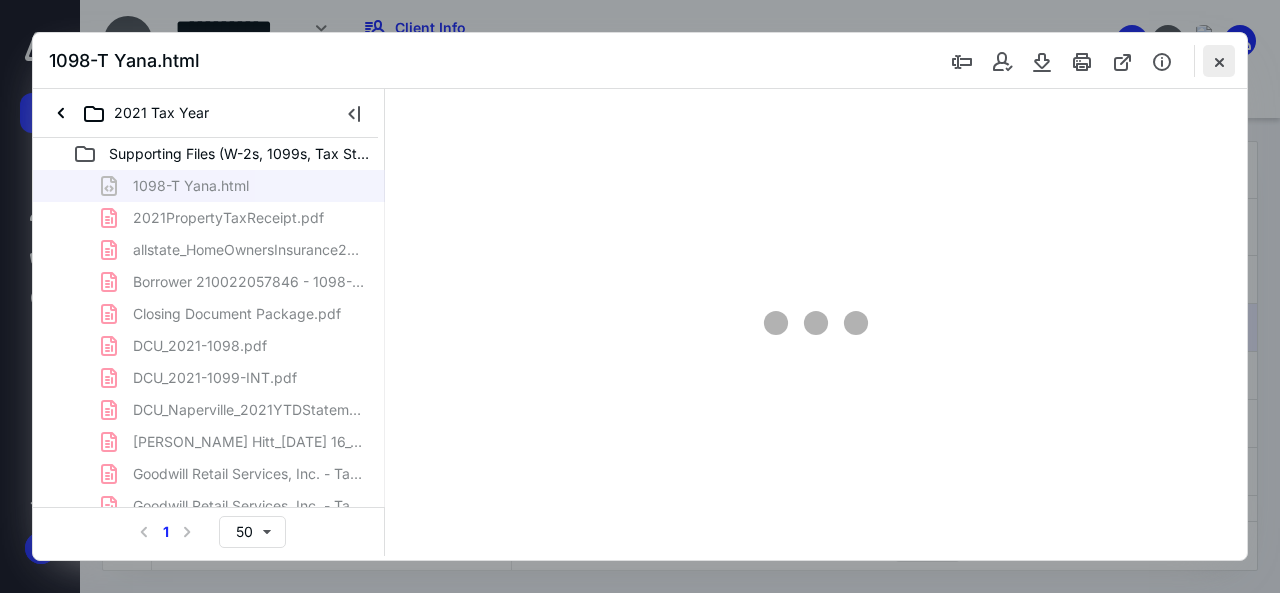 click at bounding box center (1219, 61) 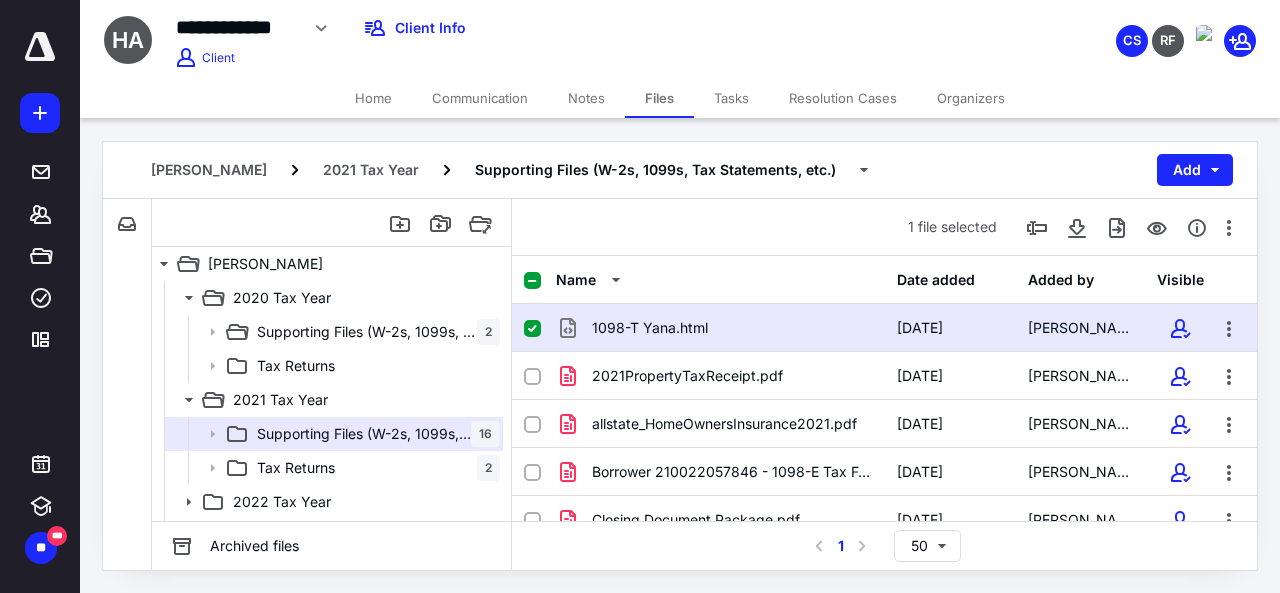 click at bounding box center (532, 329) 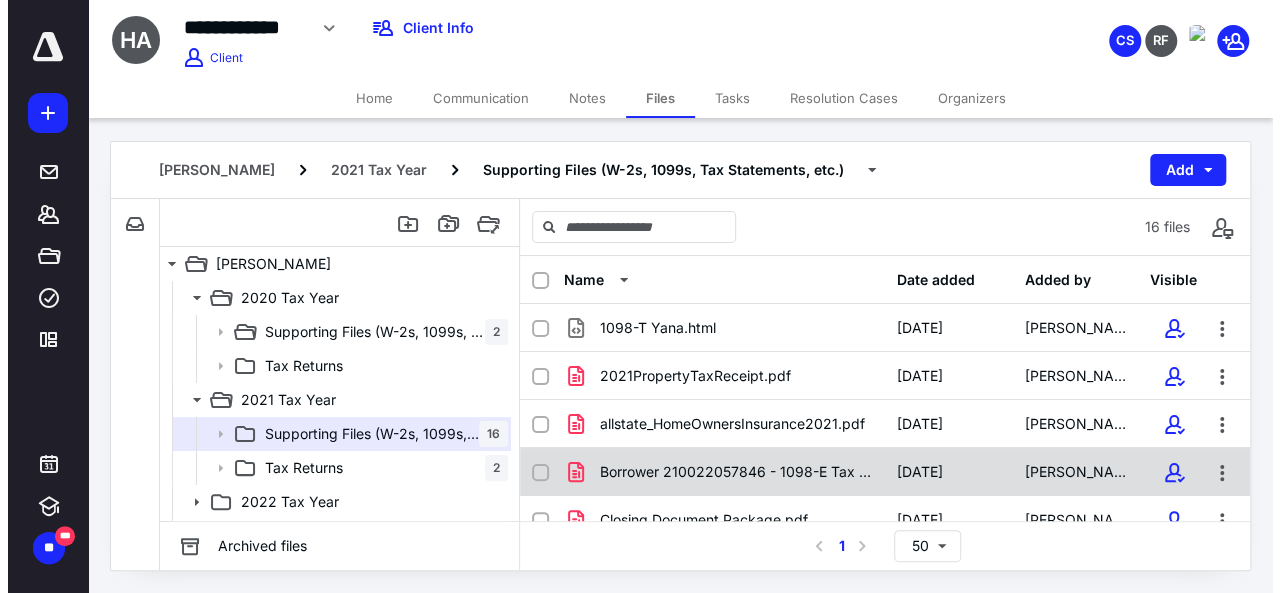 scroll, scrollTop: 0, scrollLeft: 0, axis: both 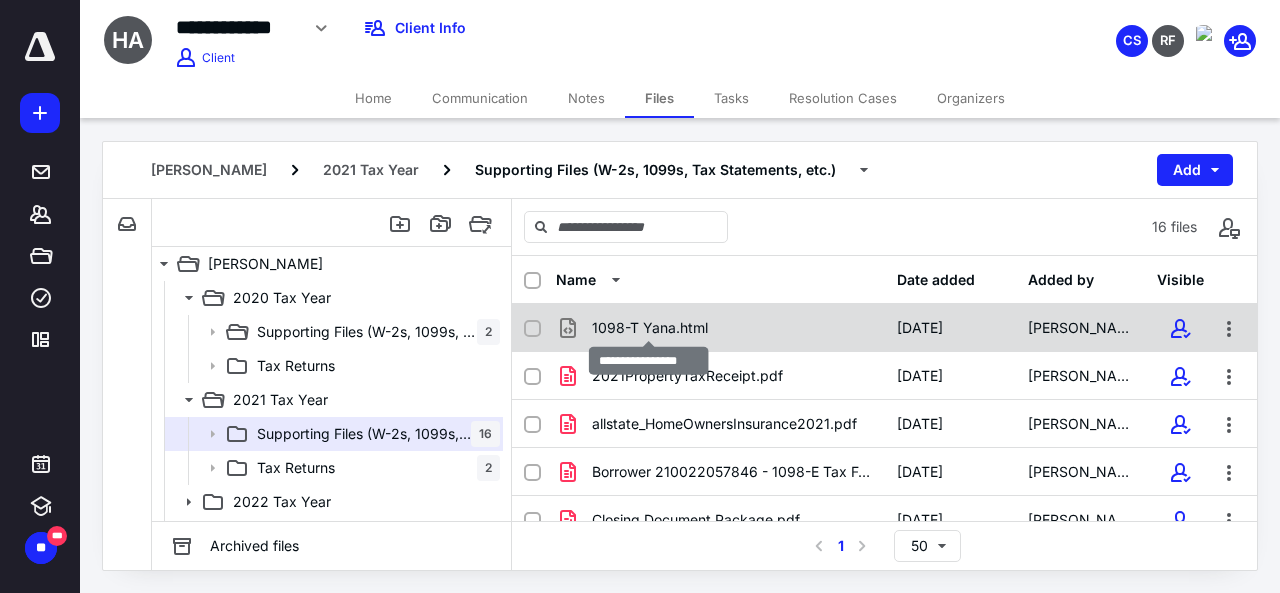click on "1098-T Yana.html" at bounding box center [650, 328] 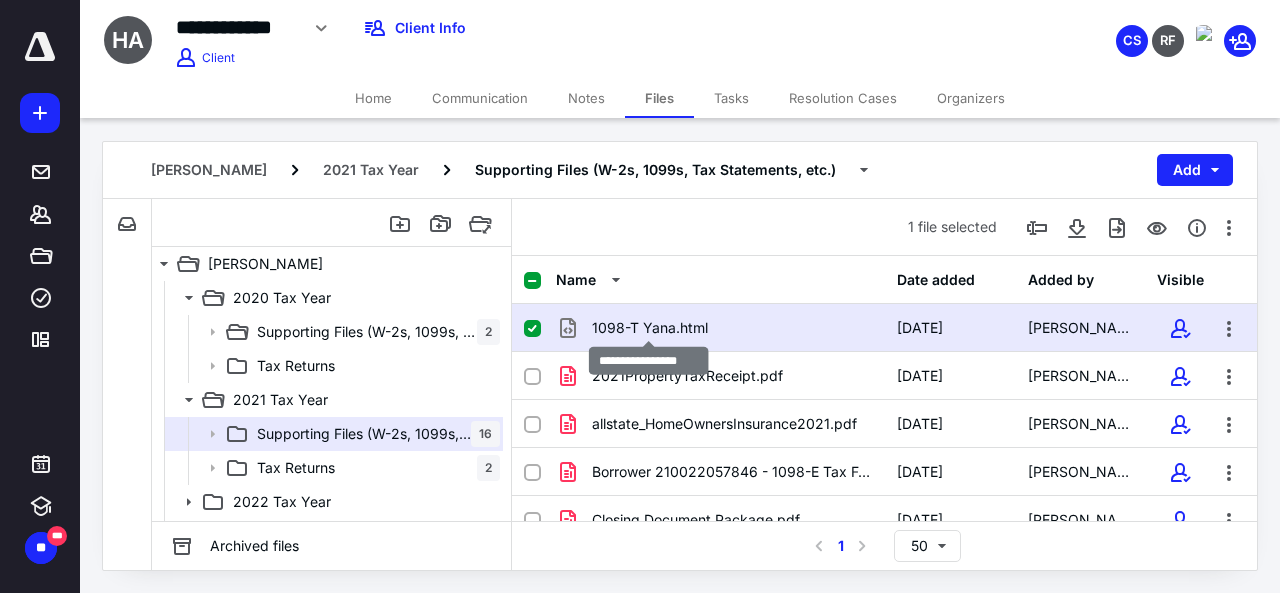 click on "1098-T Yana.html" at bounding box center [650, 328] 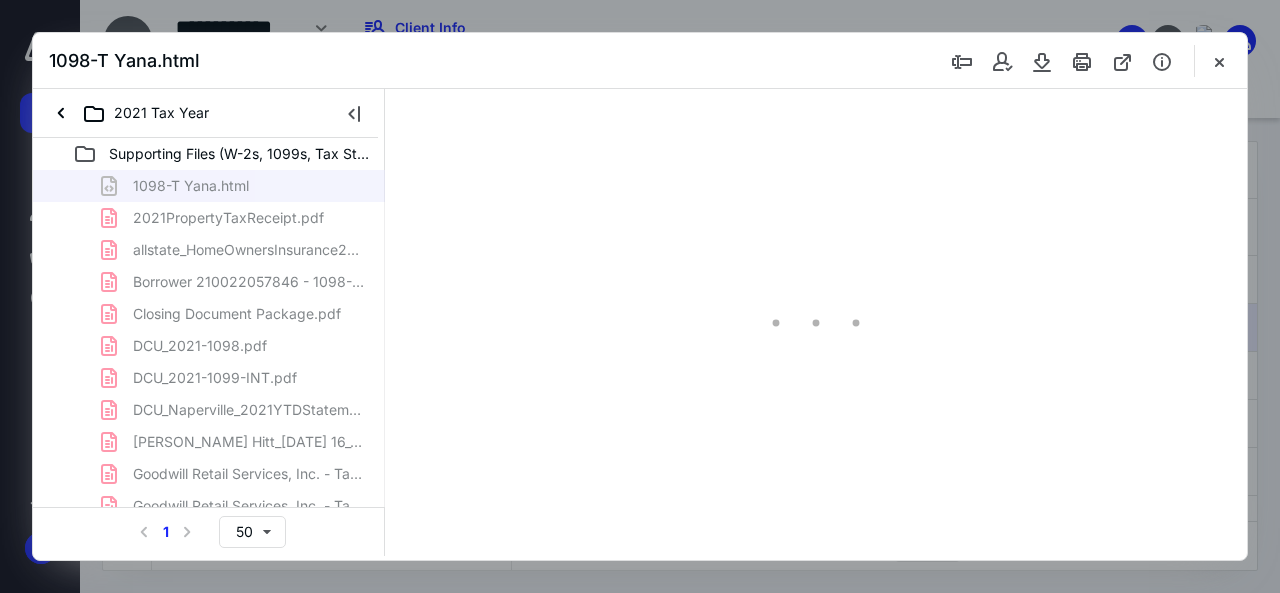 scroll, scrollTop: 0, scrollLeft: 0, axis: both 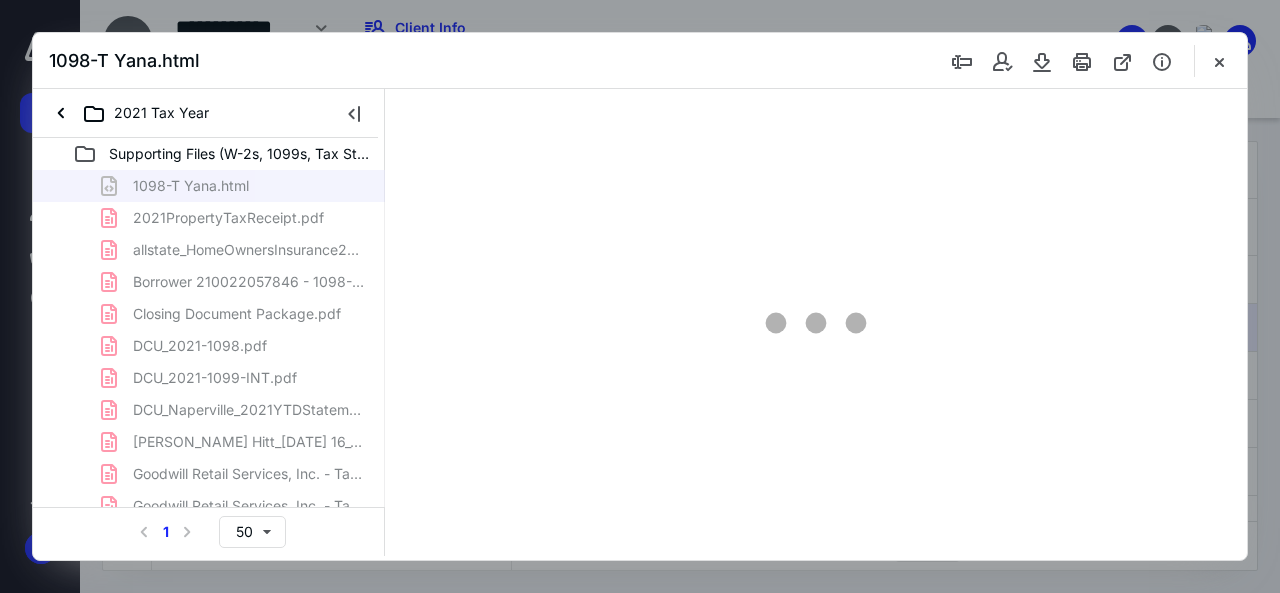 type on "46" 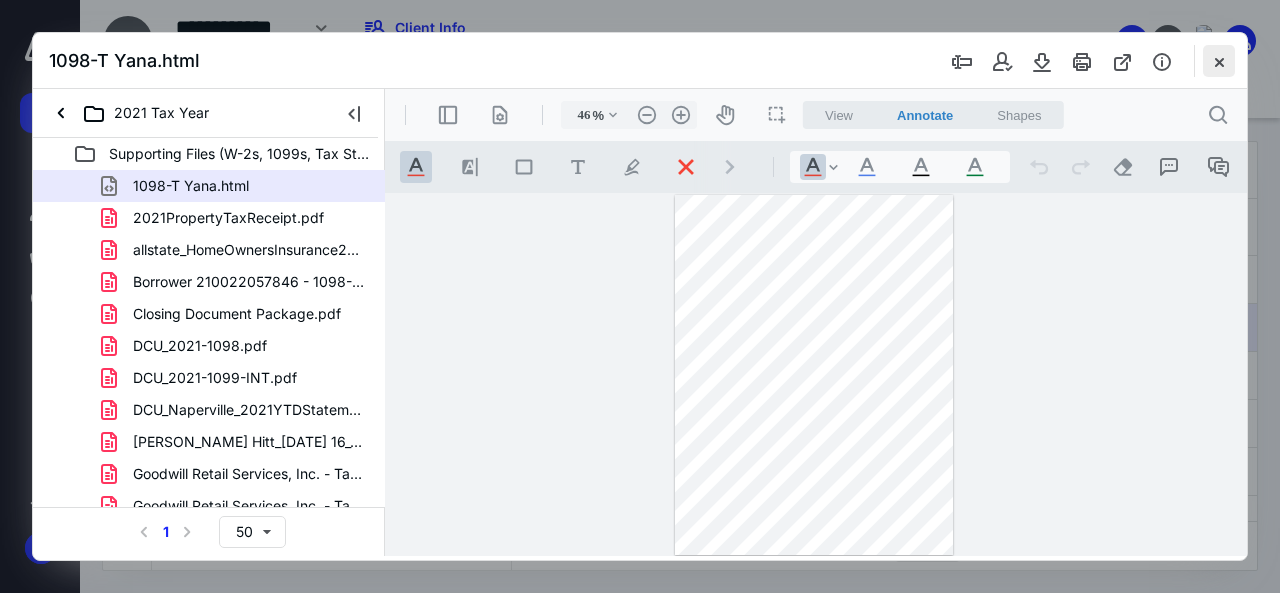 click at bounding box center [1219, 61] 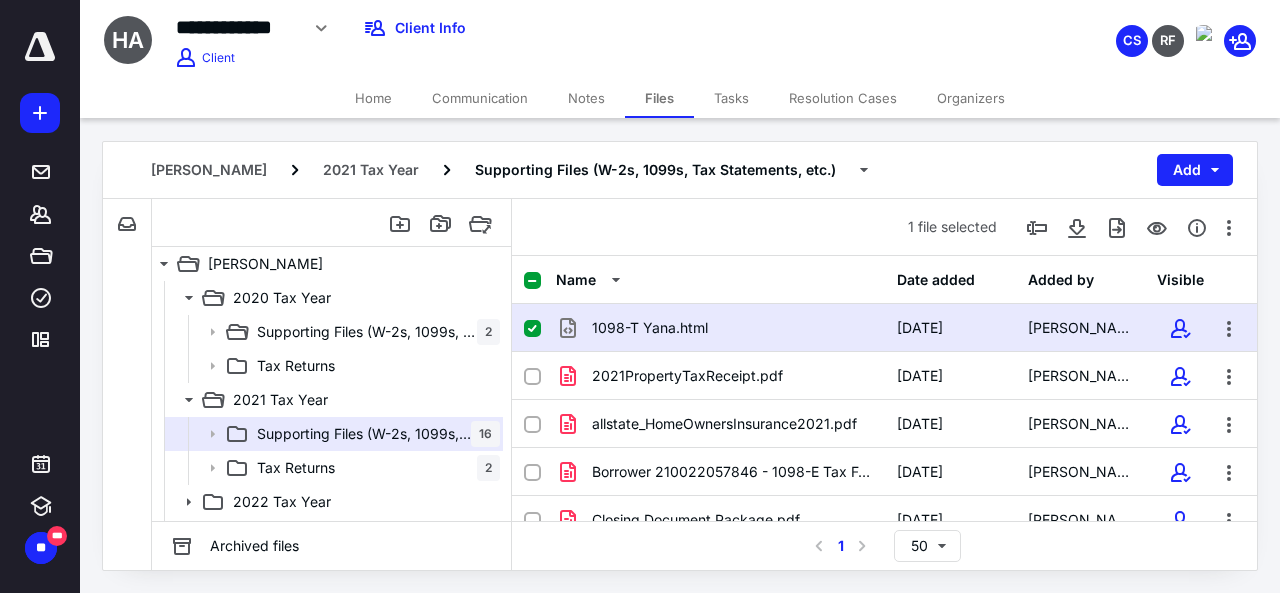 drag, startPoint x: 522, startPoint y: 323, endPoint x: 546, endPoint y: 335, distance: 26.832815 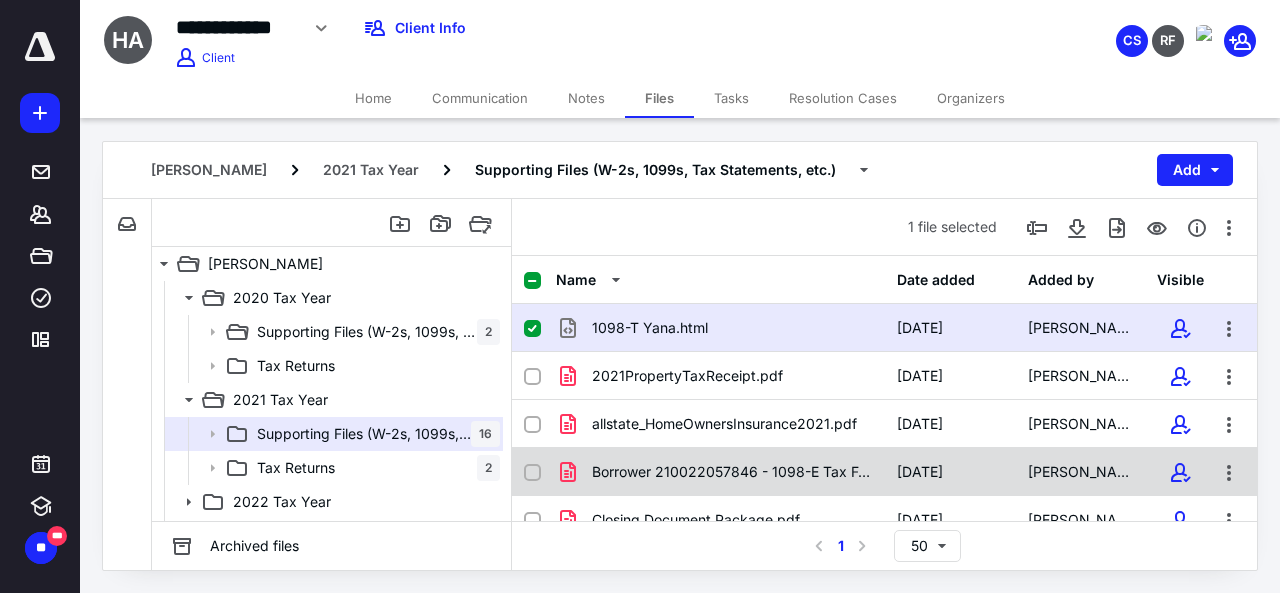 scroll, scrollTop: 544, scrollLeft: 0, axis: vertical 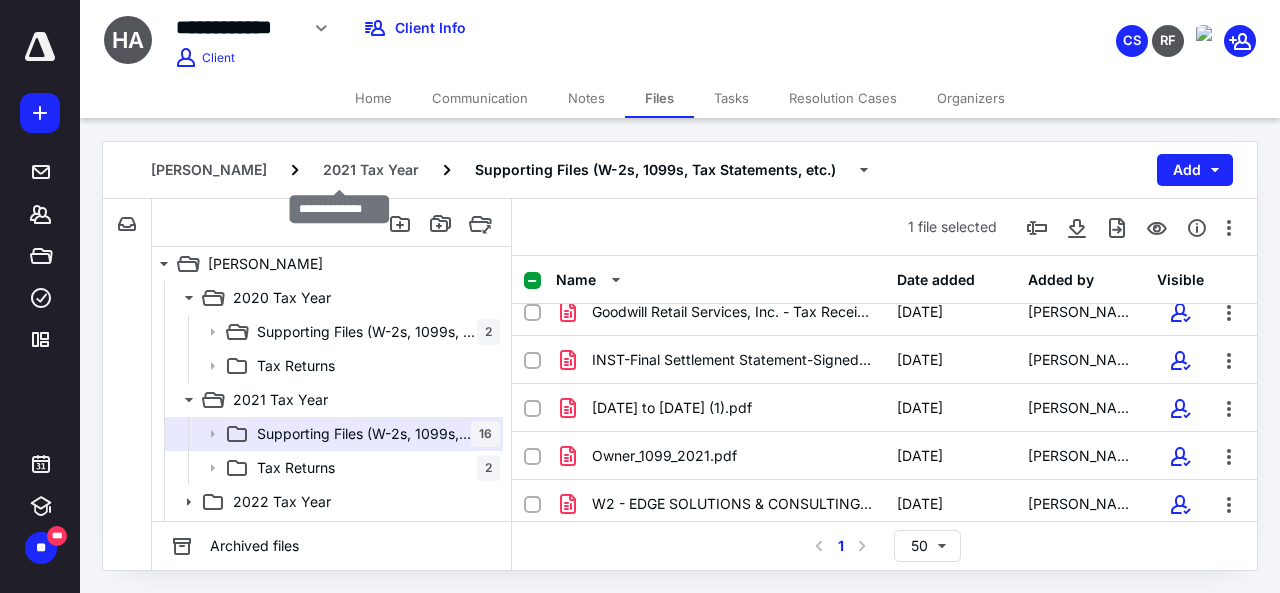 drag, startPoint x: 325, startPoint y: 173, endPoint x: 418, endPoint y: 198, distance: 96.30161 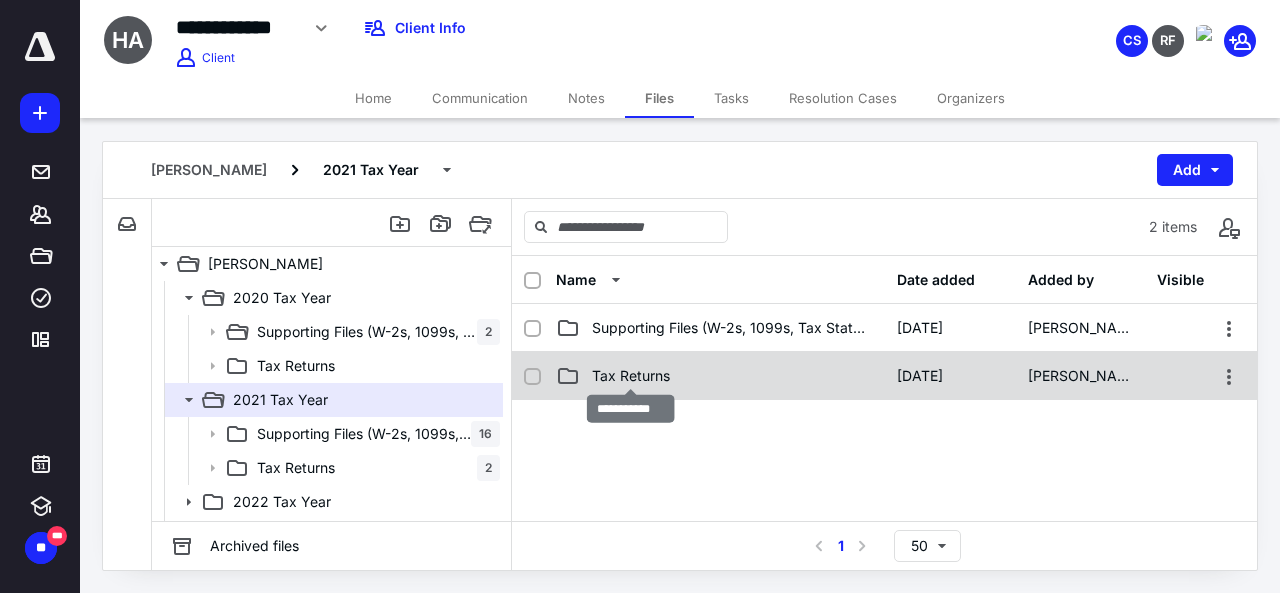 click on "Tax Returns" at bounding box center (631, 376) 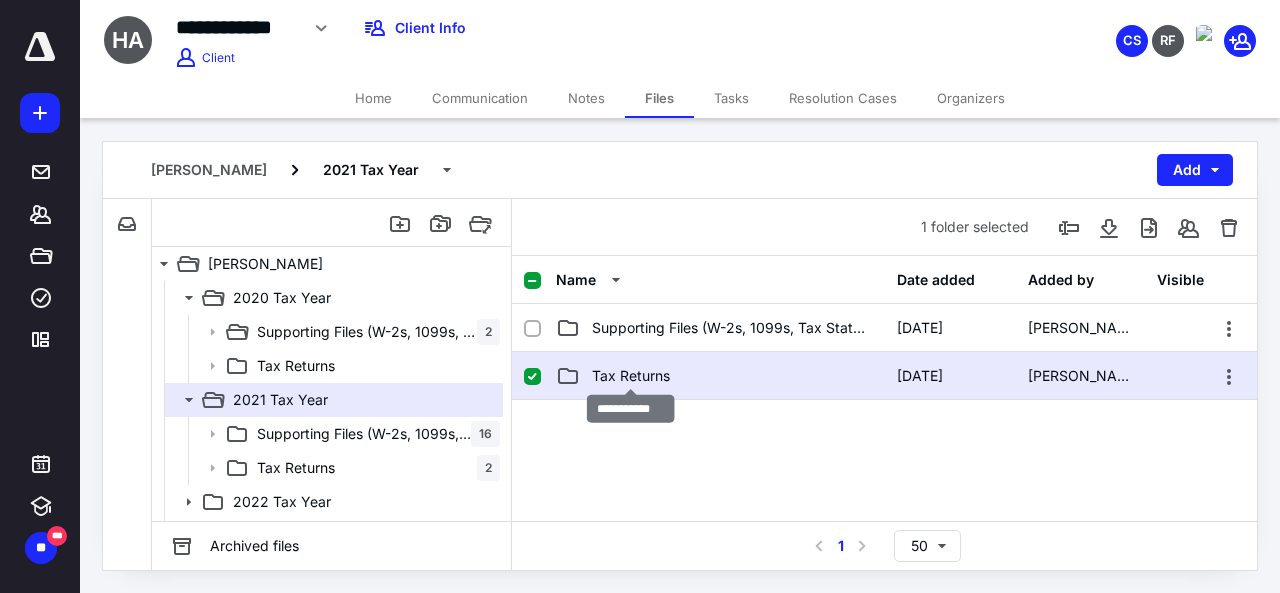 click on "Tax Returns" at bounding box center (631, 376) 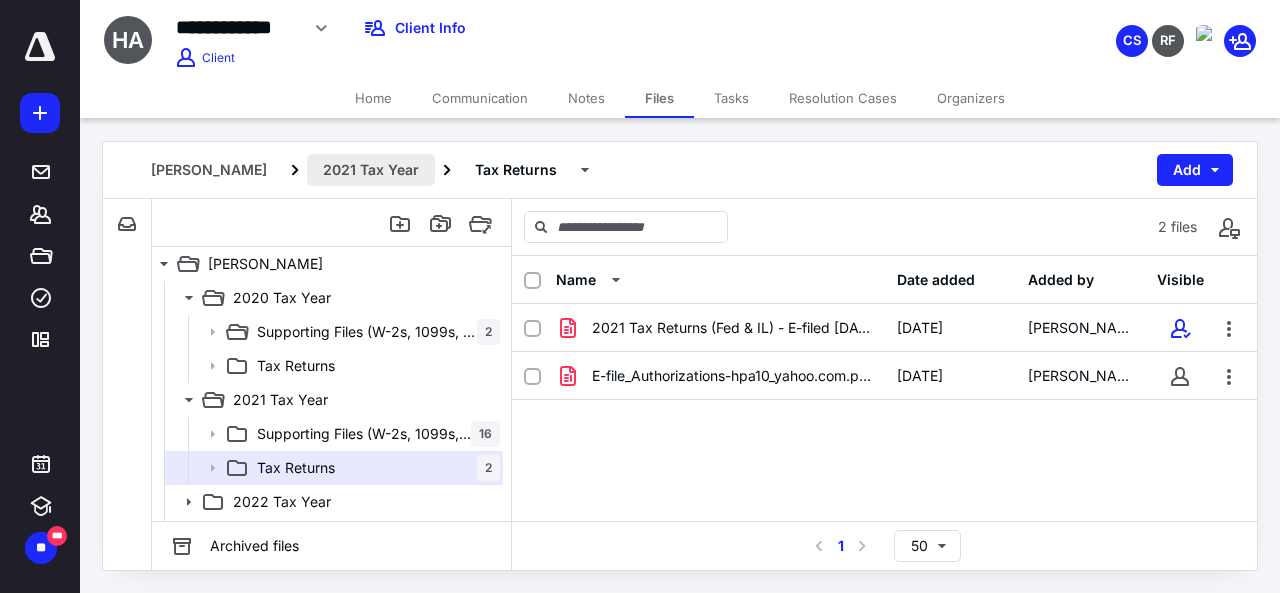 click on "2021 Tax Year" at bounding box center [371, 170] 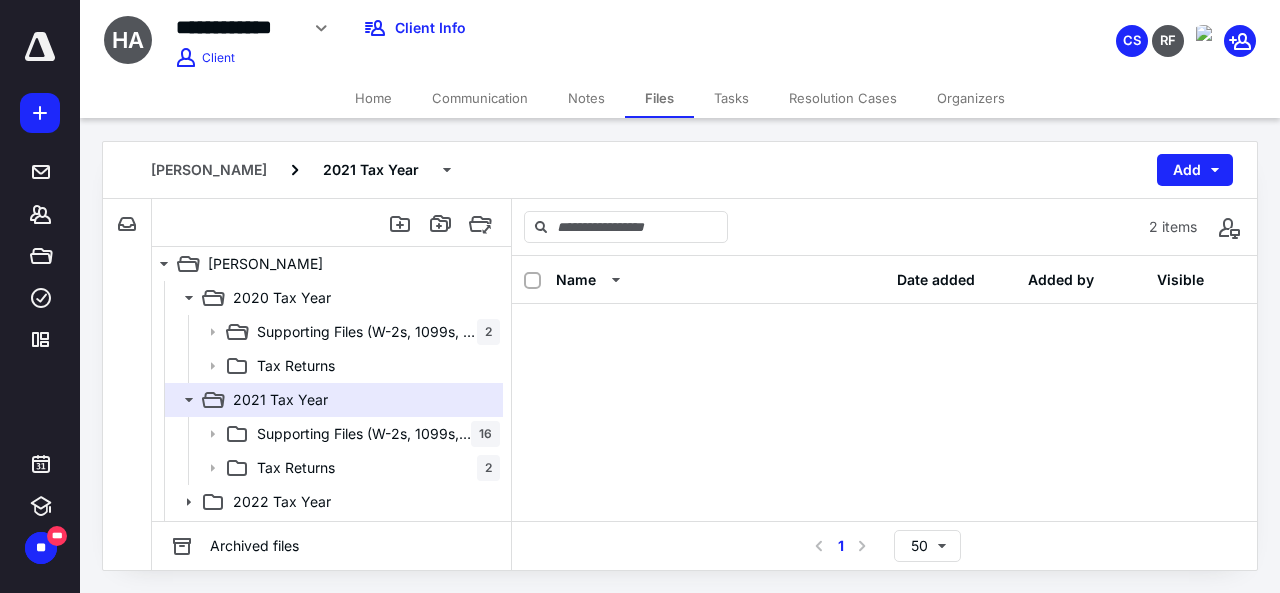 scroll, scrollTop: 0, scrollLeft: 0, axis: both 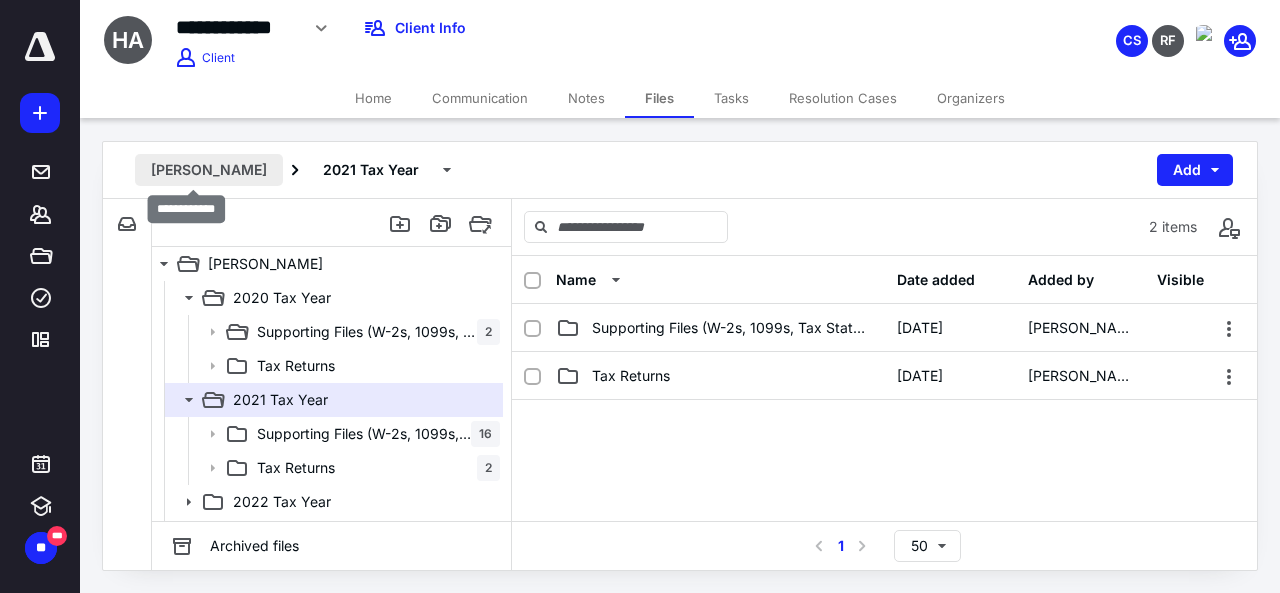 drag, startPoint x: 184, startPoint y: 161, endPoint x: 211, endPoint y: 174, distance: 29.966648 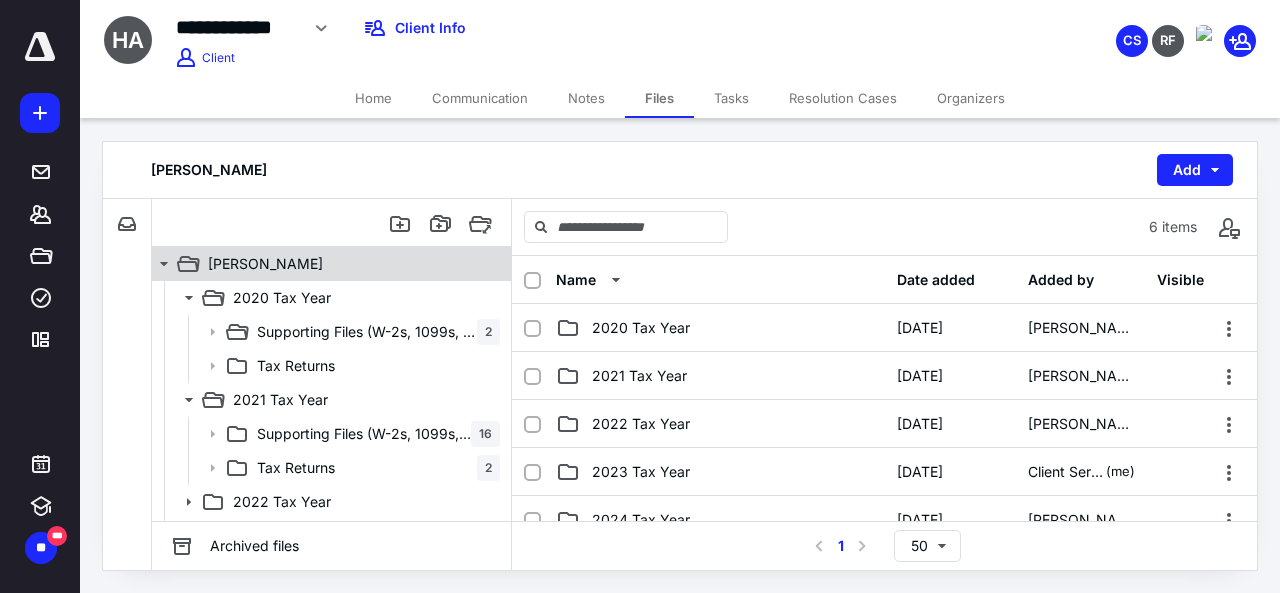 click 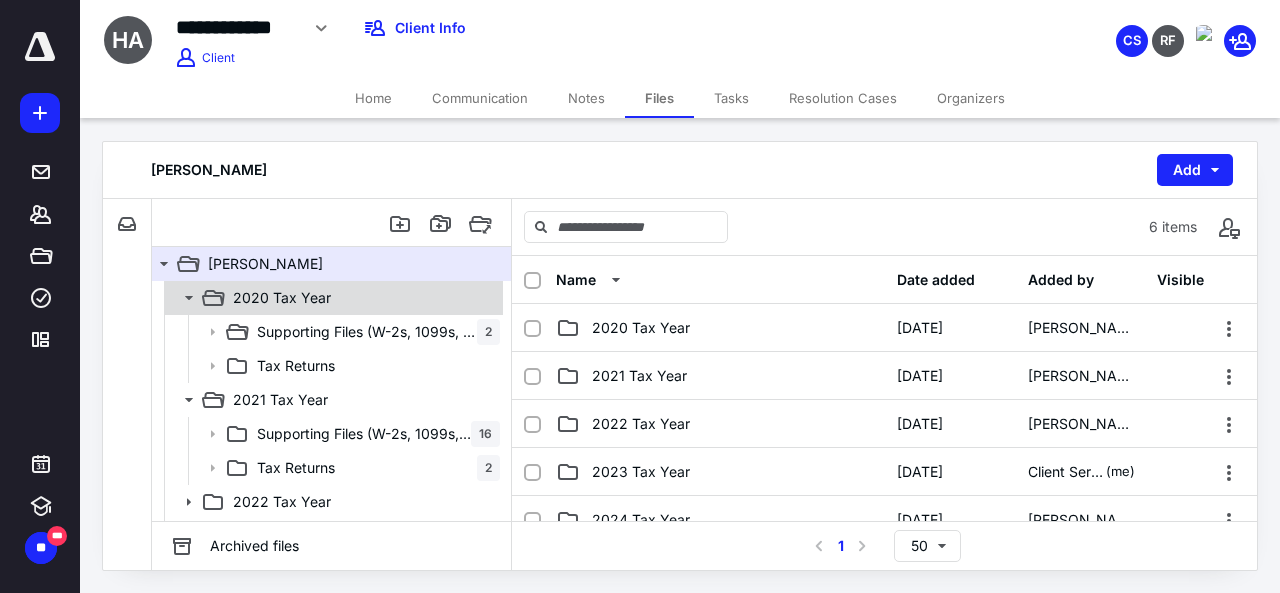 click 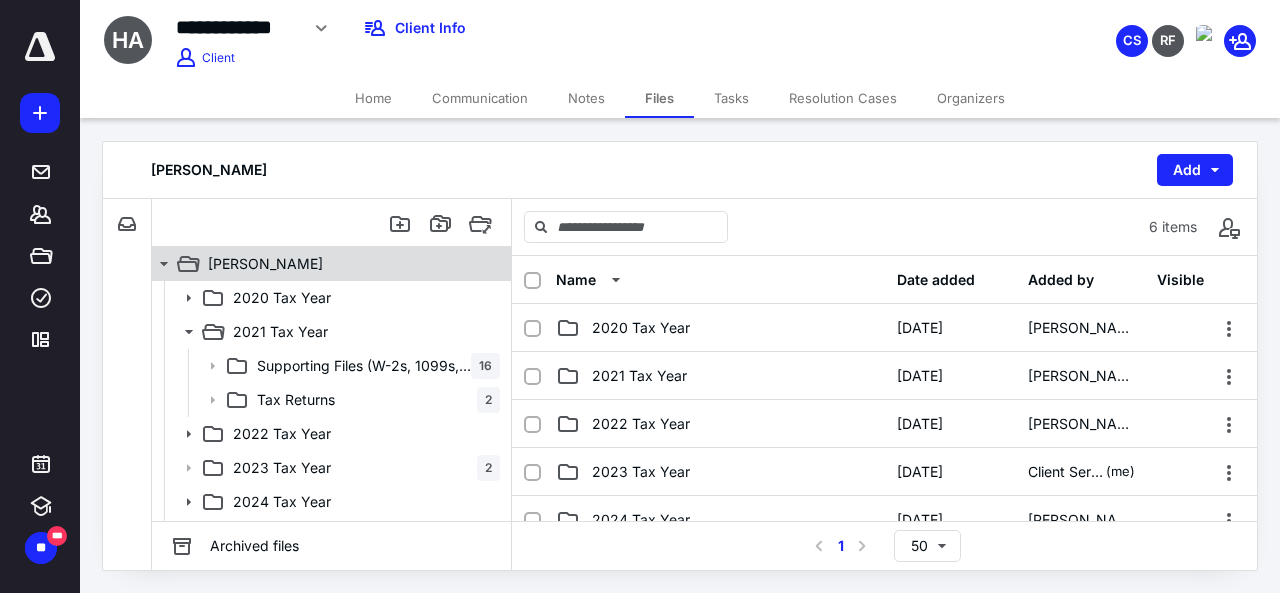 click 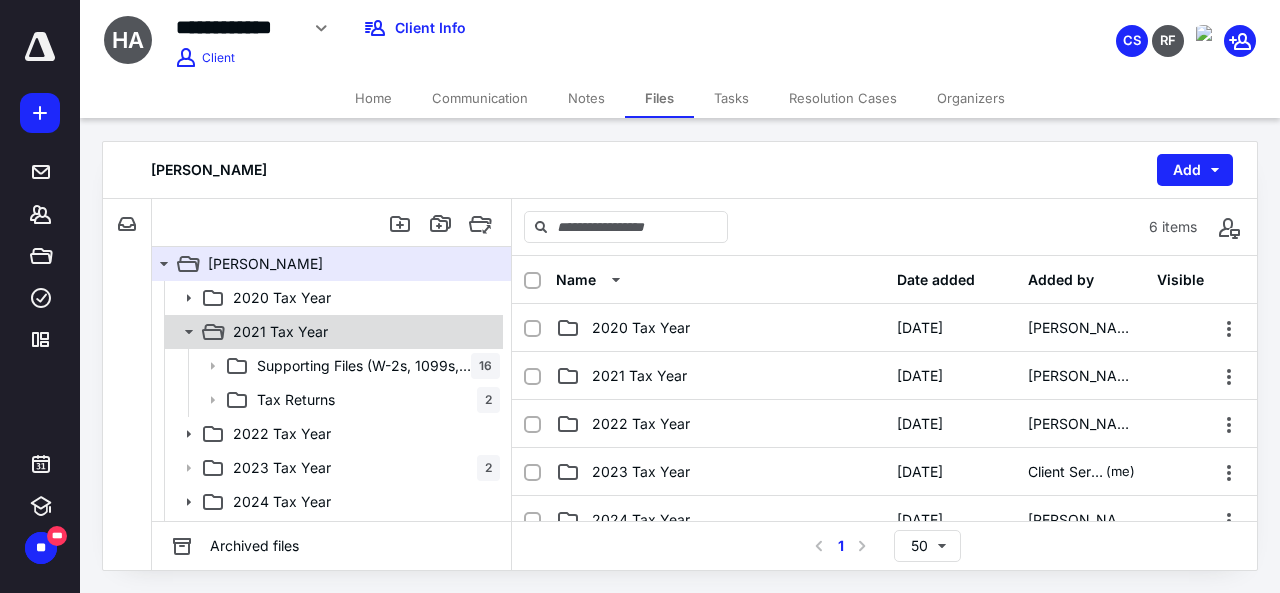 click 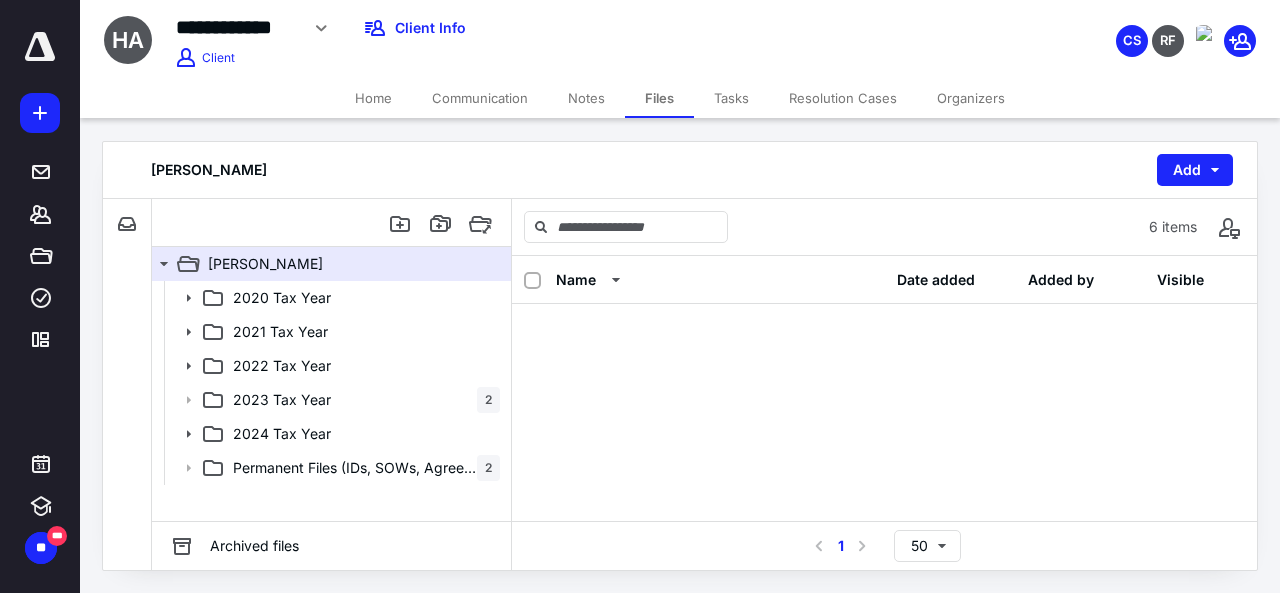 scroll, scrollTop: 0, scrollLeft: 0, axis: both 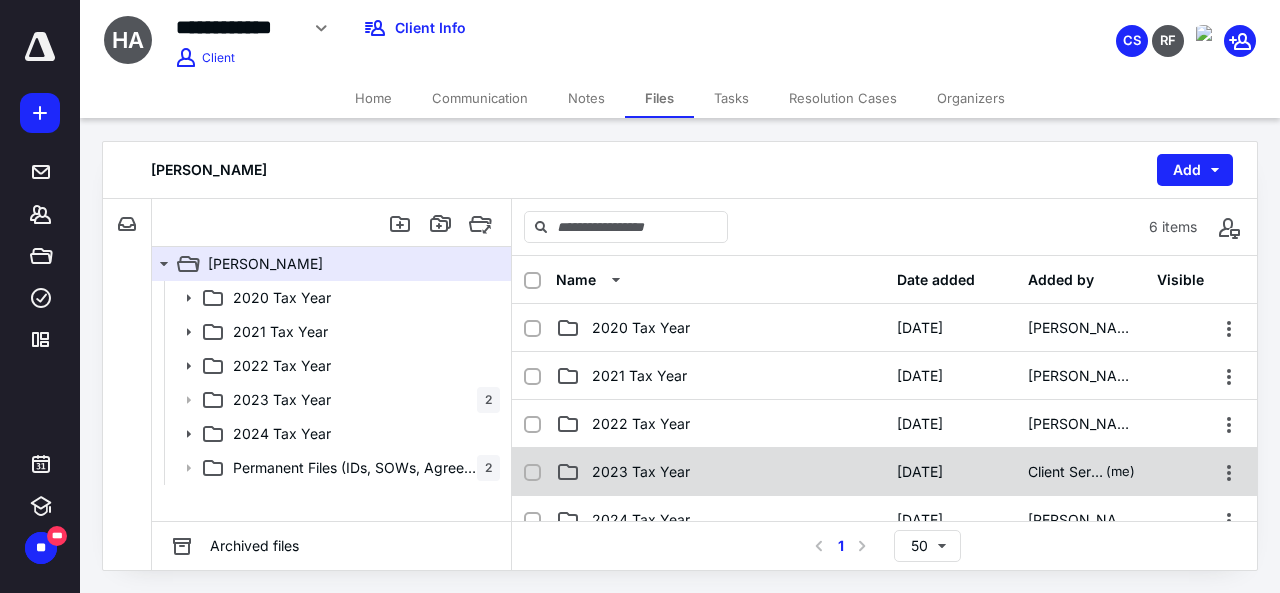 click on "2023 Tax Year" at bounding box center (641, 472) 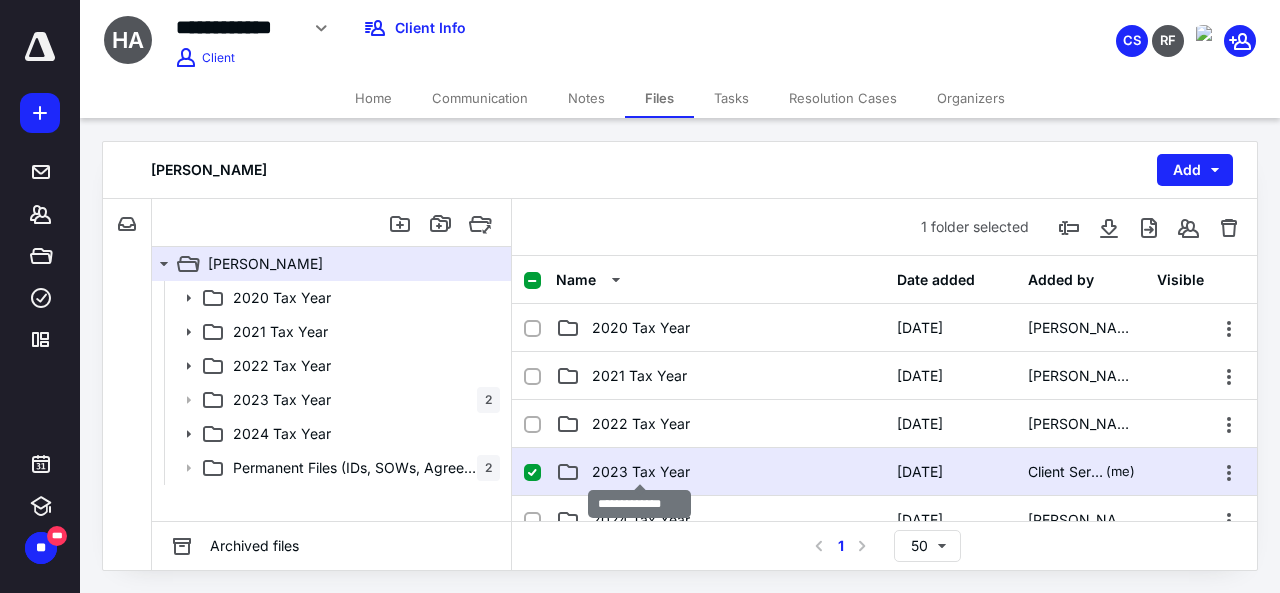click on "2023 Tax Year" at bounding box center [641, 472] 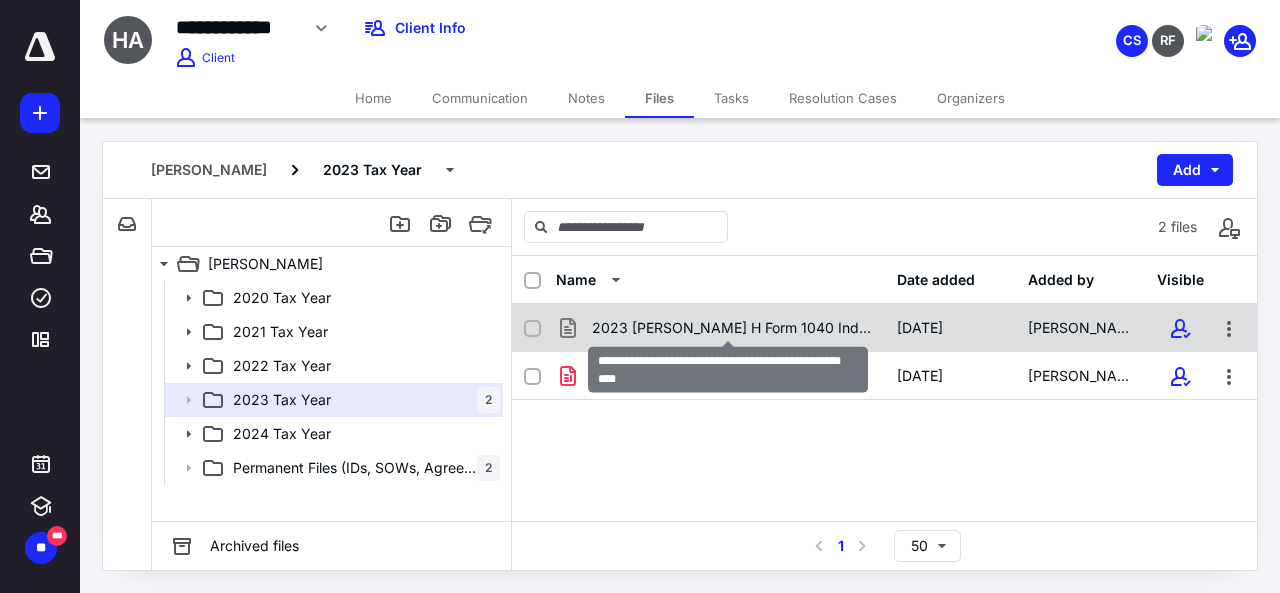 click on "2023 [PERSON_NAME] H Form 1040  Individual Tax Return.tax2023" at bounding box center (732, 328) 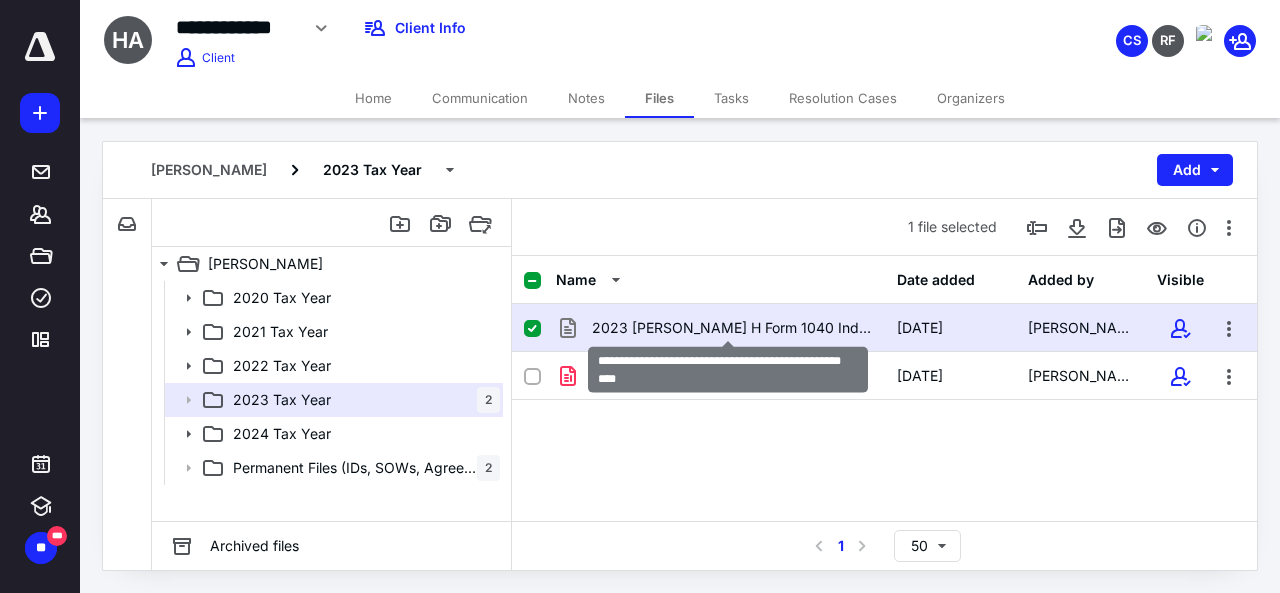click on "2023 [PERSON_NAME] H Form 1040  Individual Tax Return.tax2023" at bounding box center (732, 328) 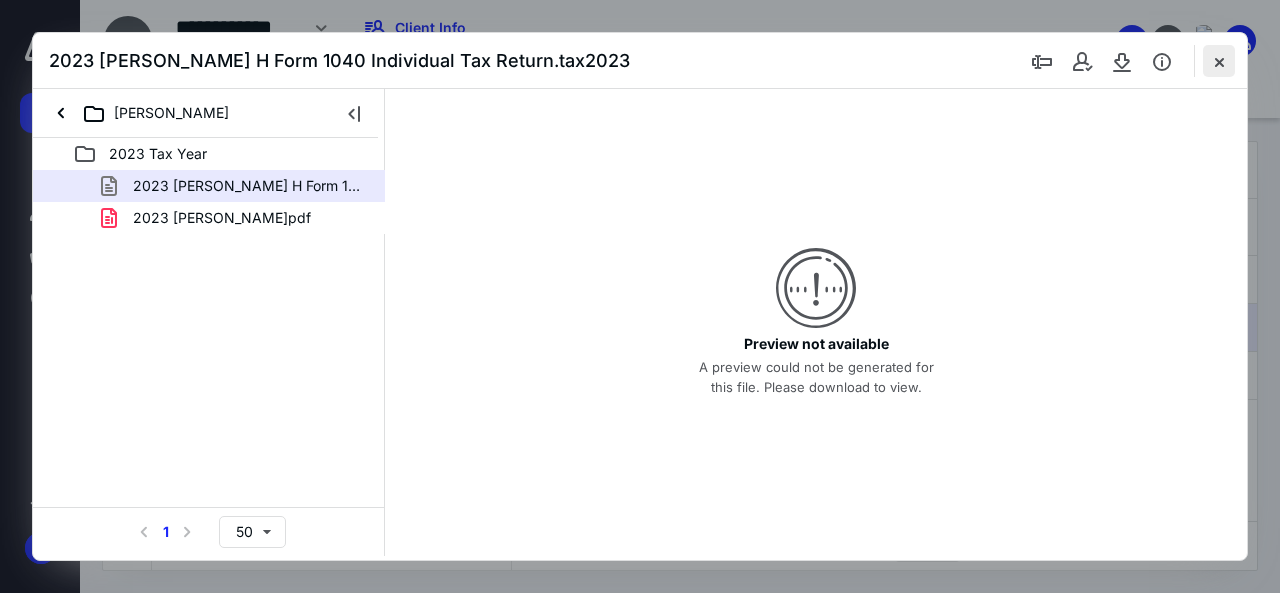 click at bounding box center [1219, 61] 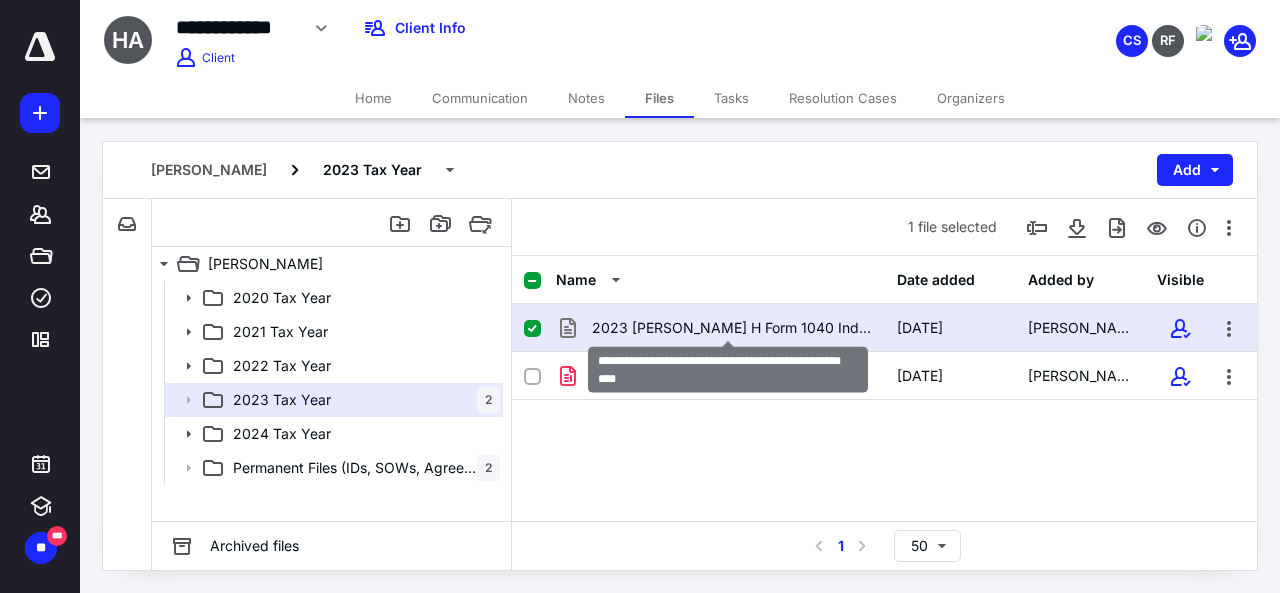 click on "2023 [PERSON_NAME] H Form 1040  Individual Tax Return.tax2023" at bounding box center (732, 328) 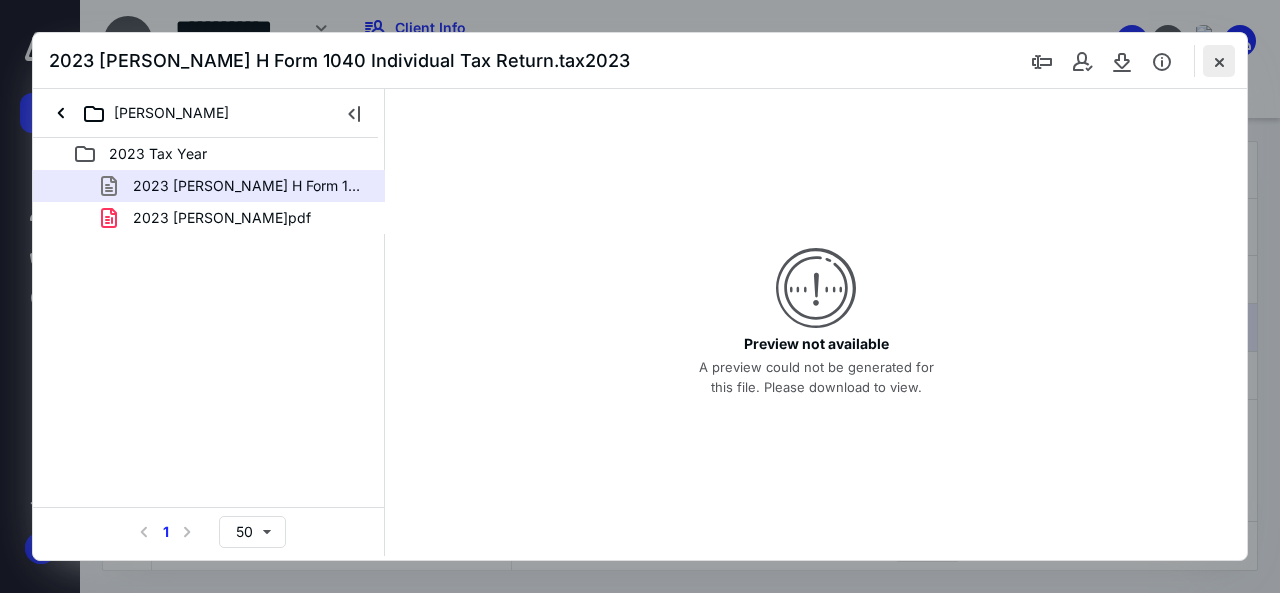 click at bounding box center (1219, 61) 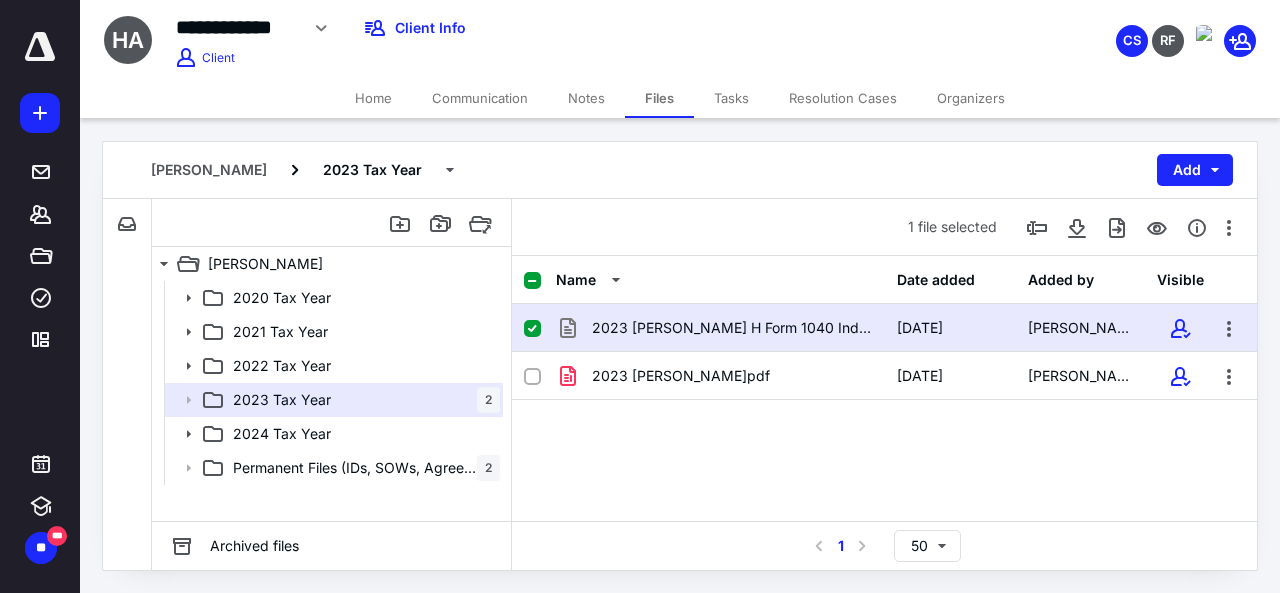 click at bounding box center [532, 329] 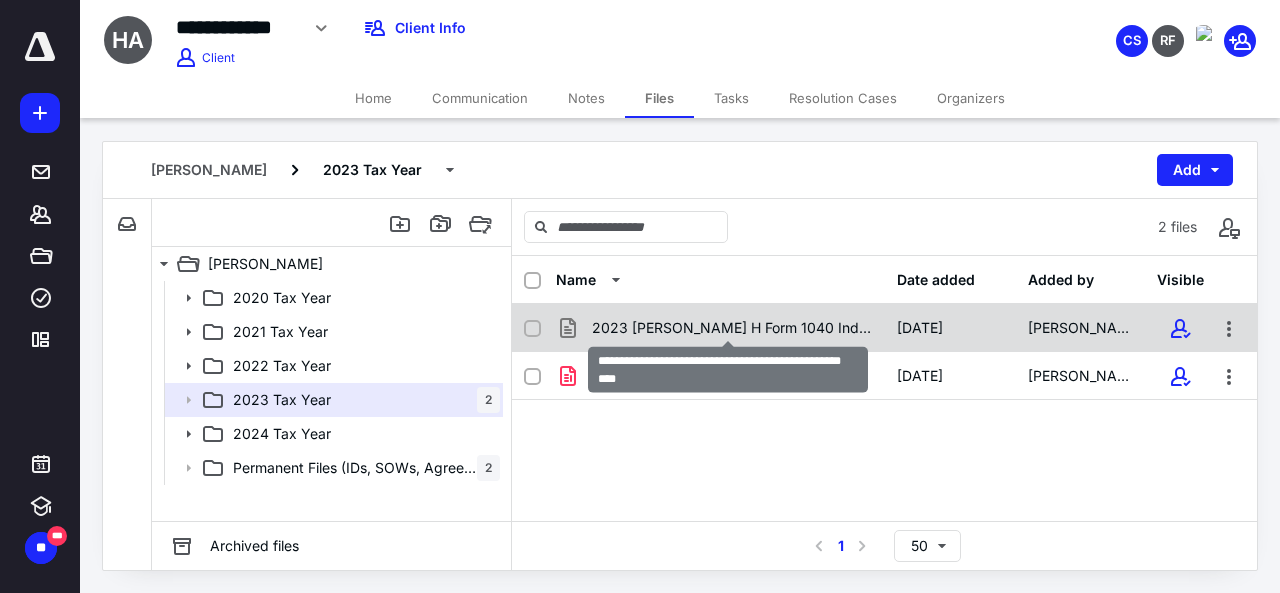 click on "2023 [PERSON_NAME] H Form 1040  Individual Tax Return.tax2023" at bounding box center [732, 328] 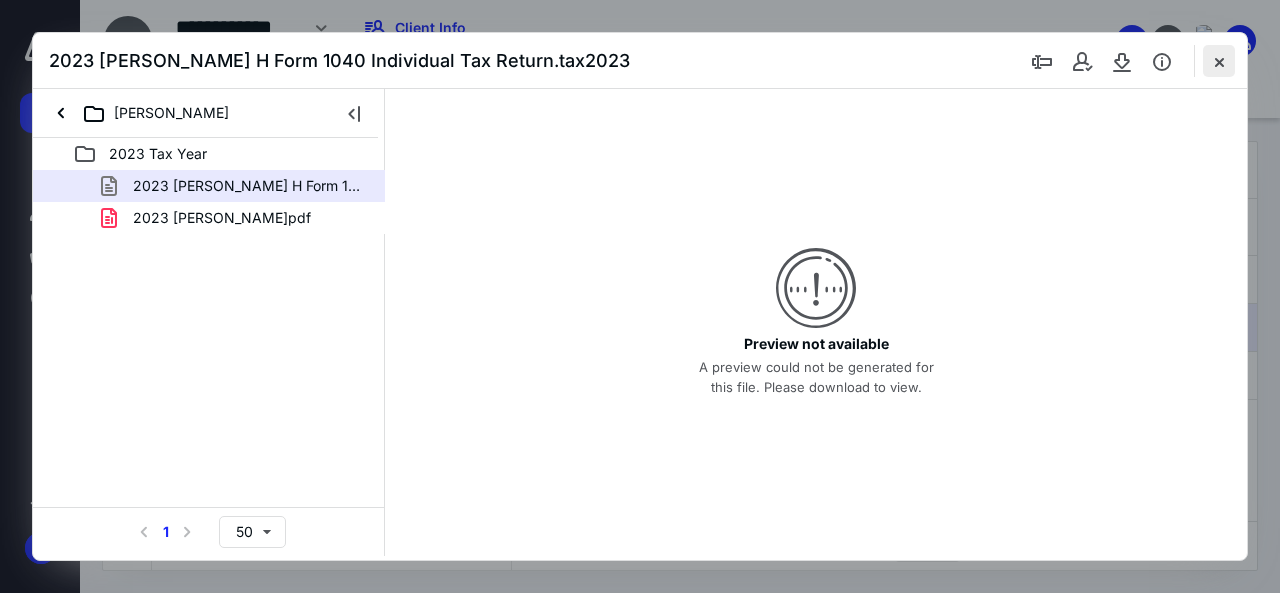 click at bounding box center (1219, 61) 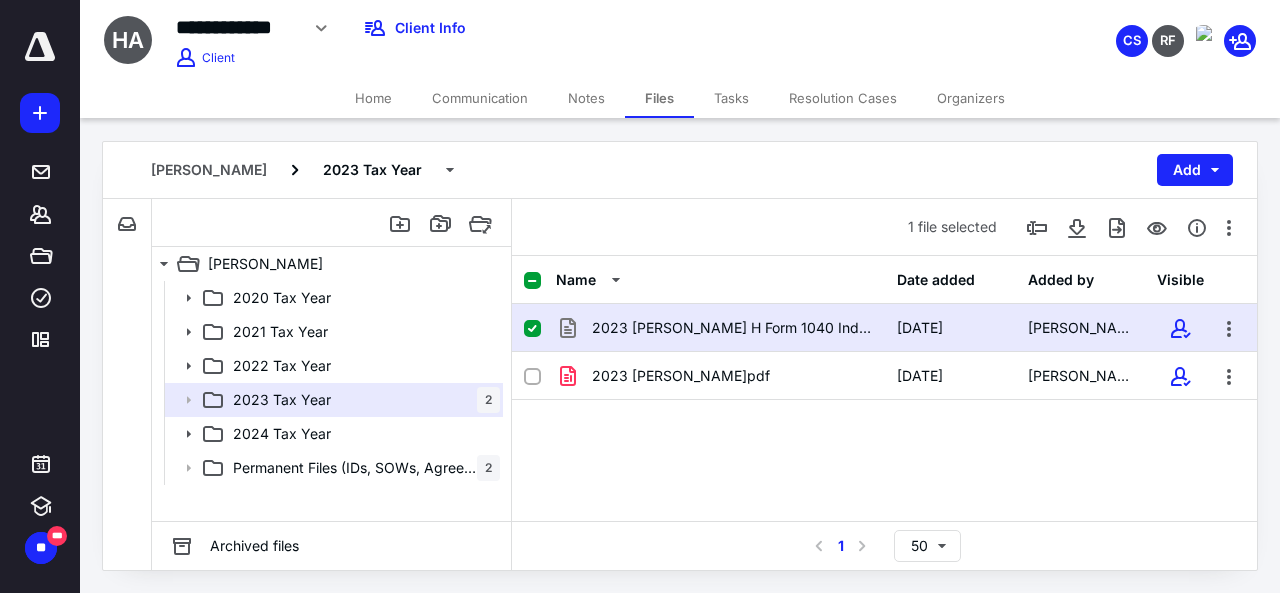 click at bounding box center [532, 329] 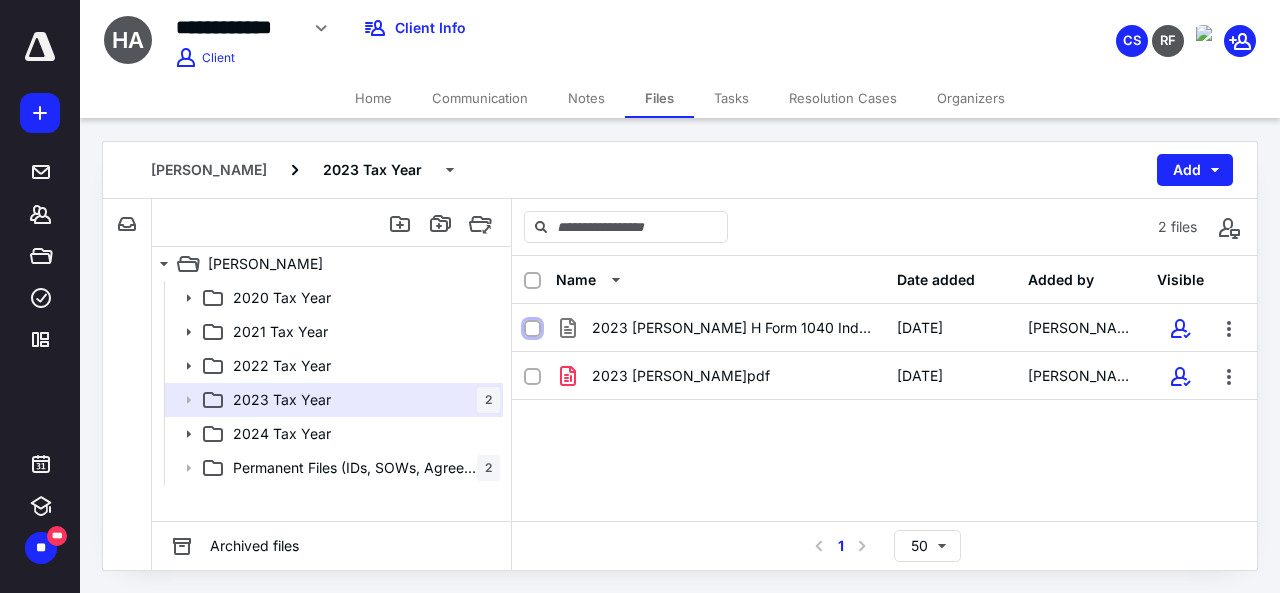checkbox on "false" 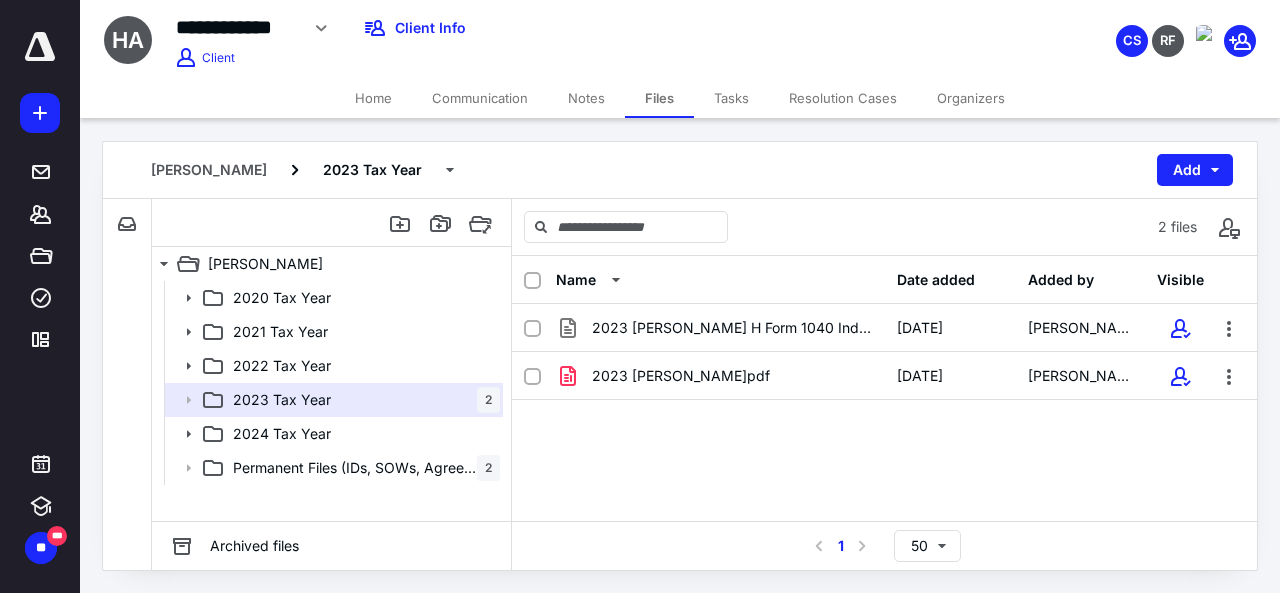 click on "Home" at bounding box center [373, 98] 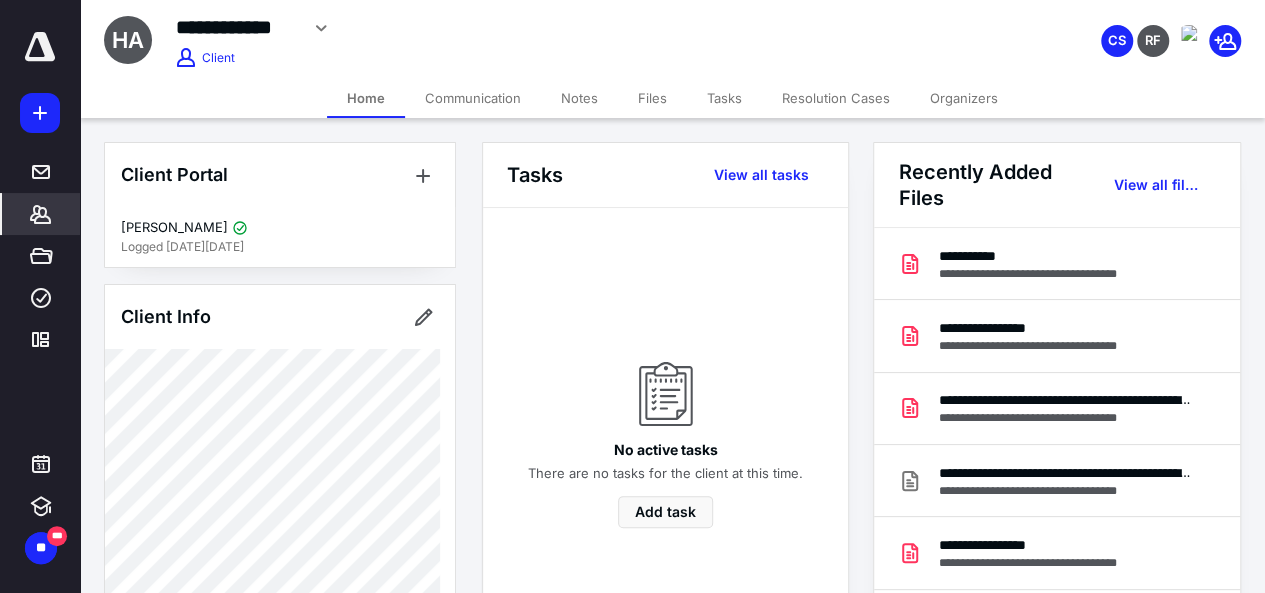 click on "*******" at bounding box center [41, 214] 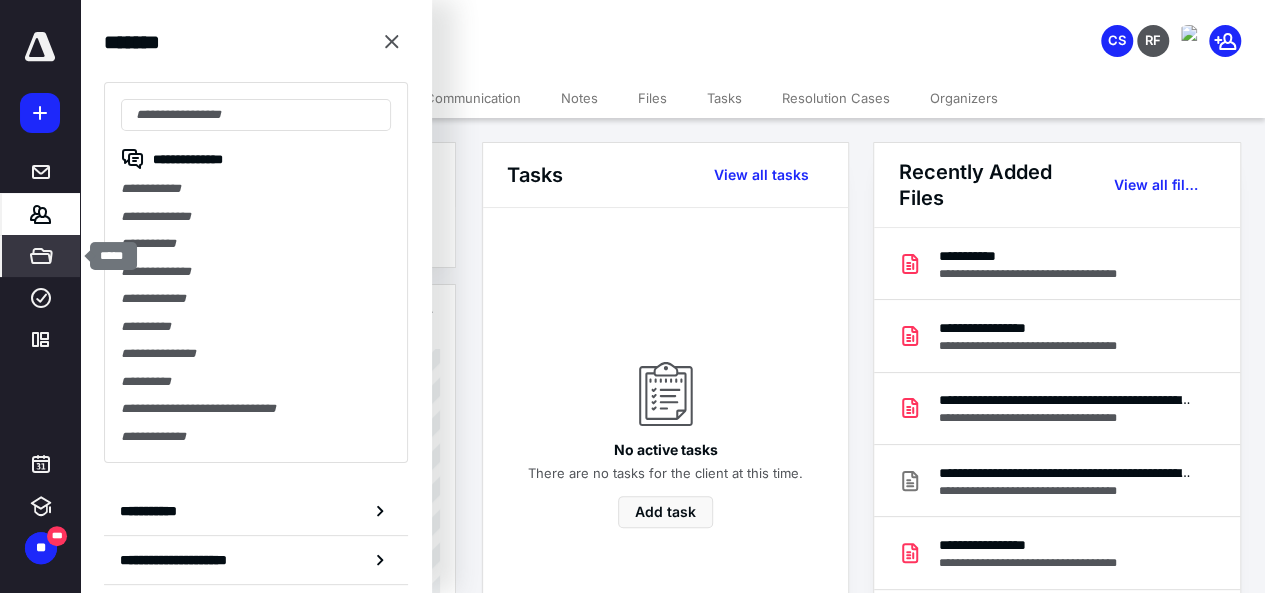 click 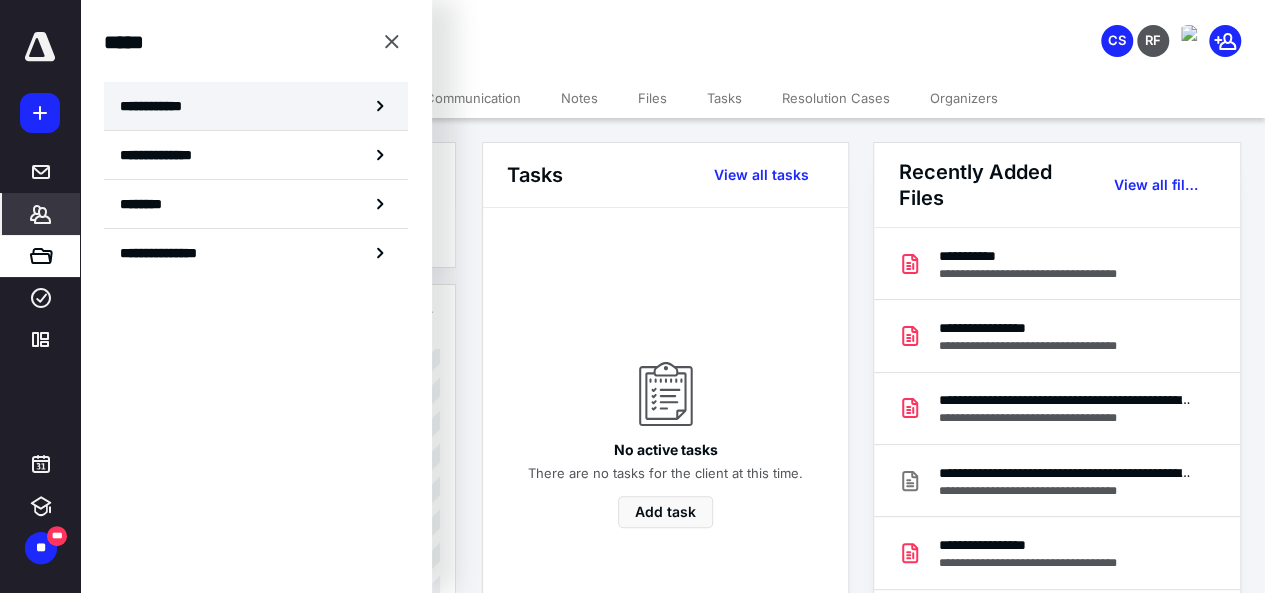 click on "**********" at bounding box center (157, 106) 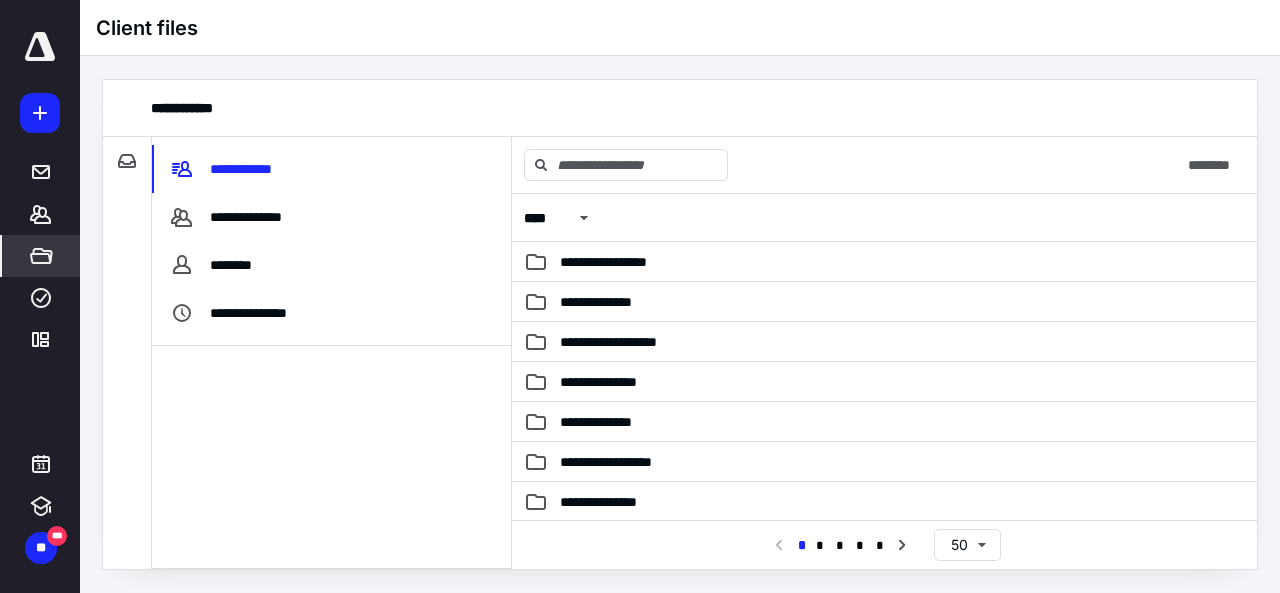 click on "*****" at bounding box center [41, 256] 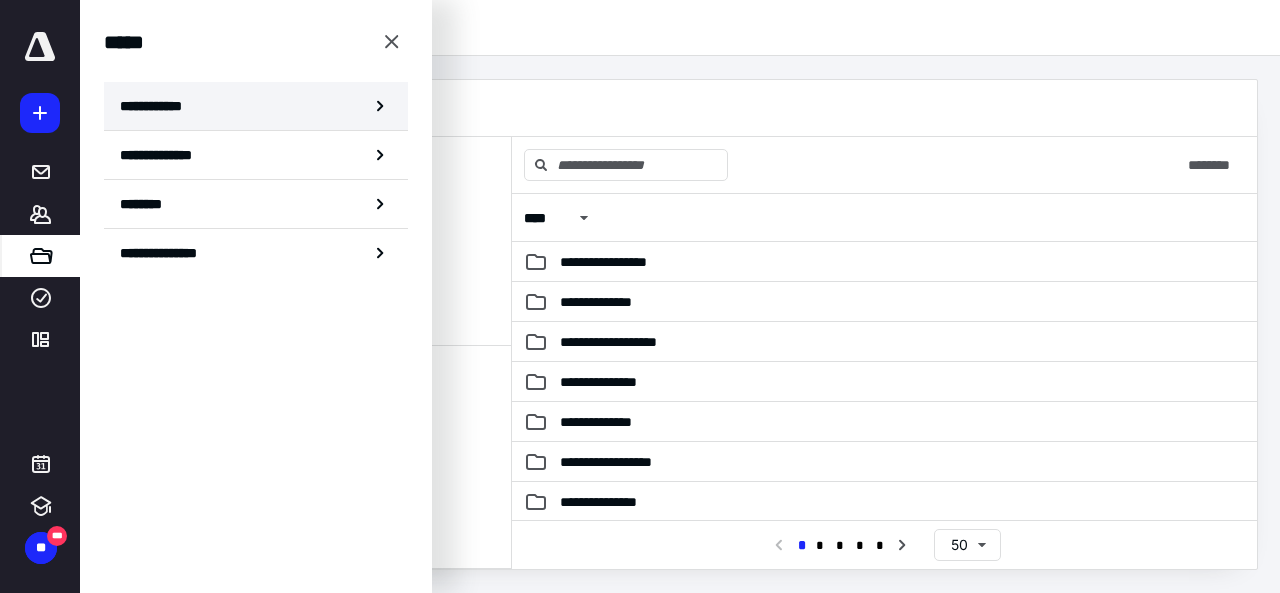 click on "**********" at bounding box center [157, 106] 